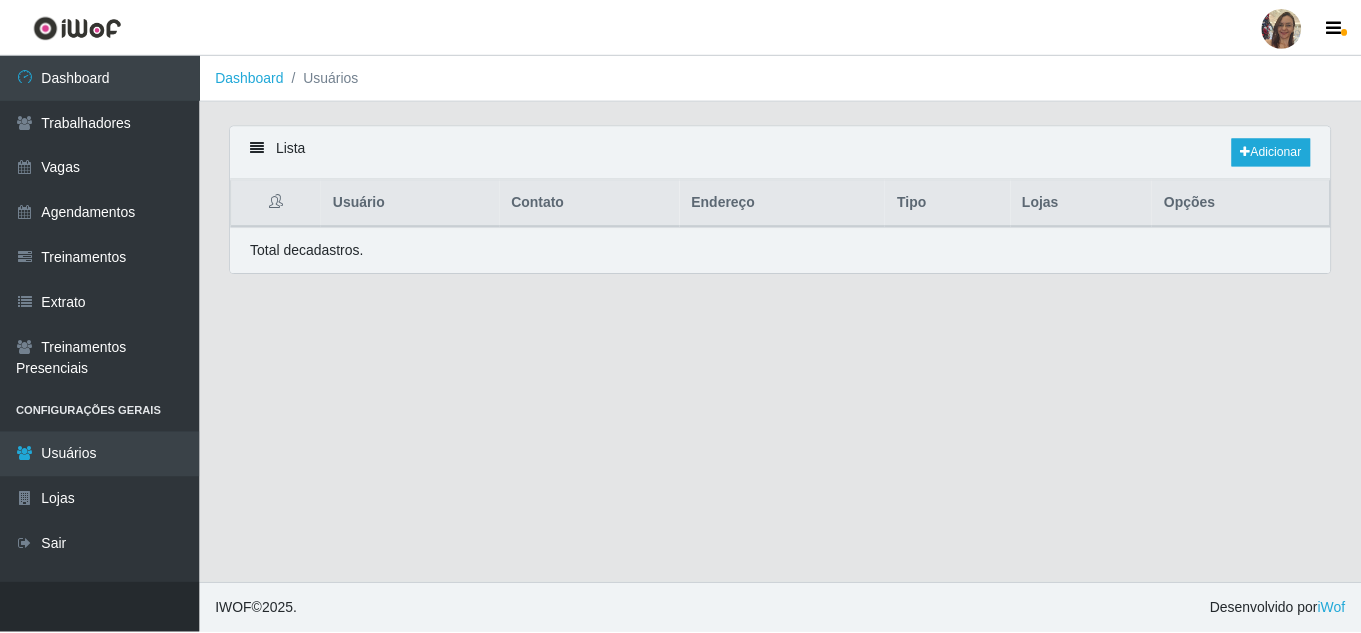 scroll, scrollTop: 0, scrollLeft: 0, axis: both 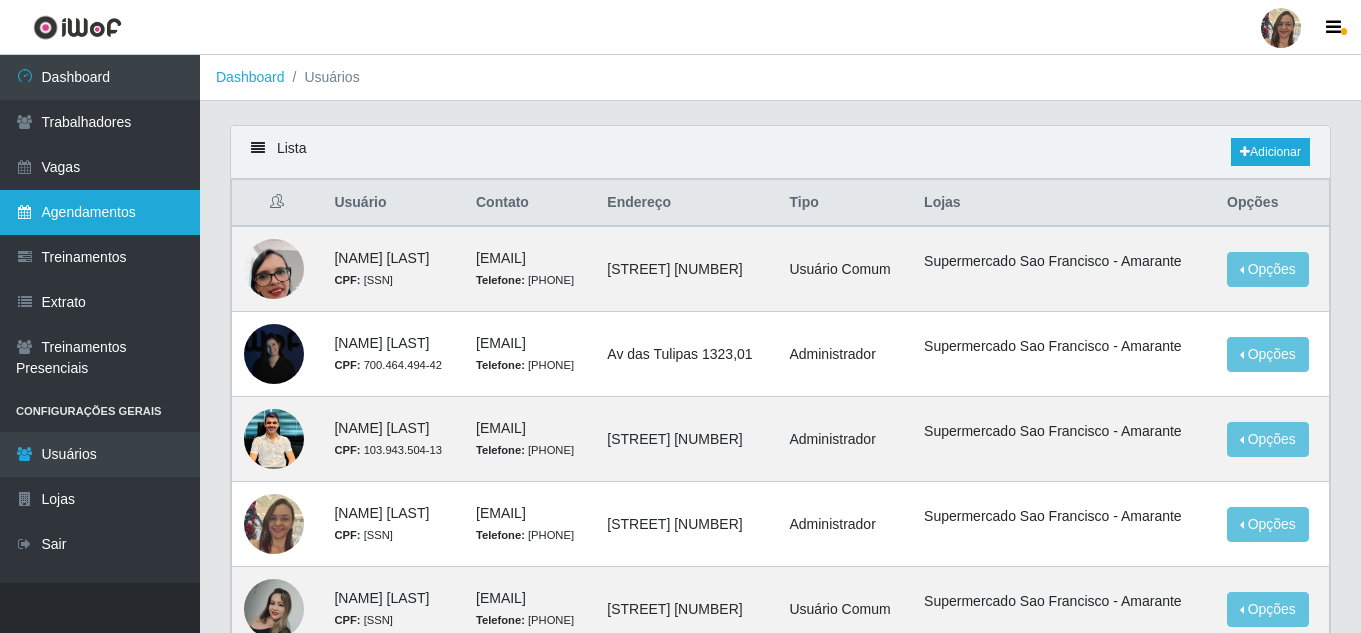 click on "Agendamentos" at bounding box center [100, 212] 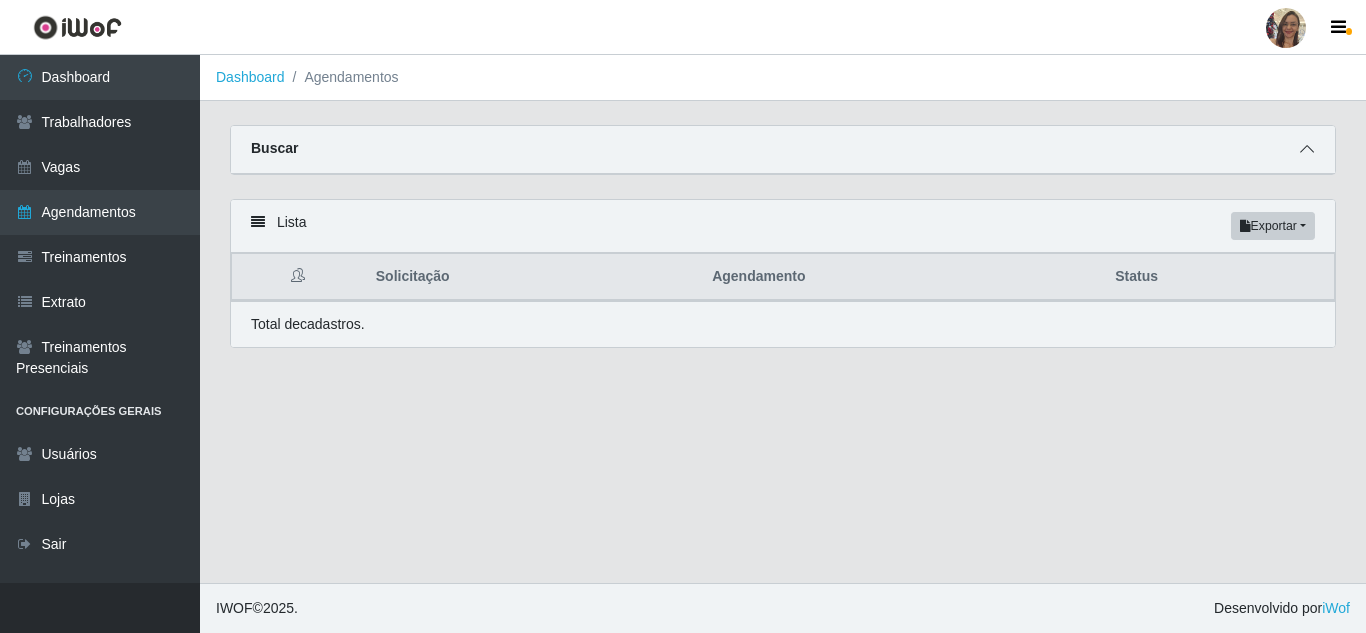 click at bounding box center (1307, 149) 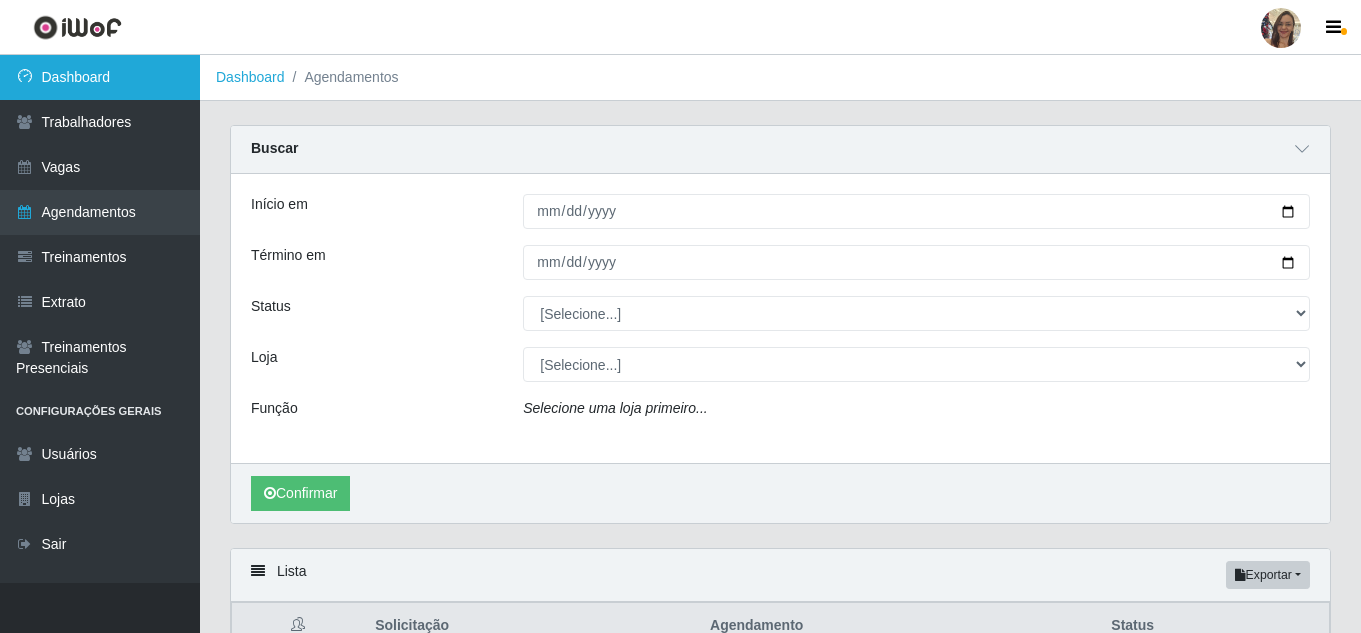 click on "Dashboard" at bounding box center (100, 77) 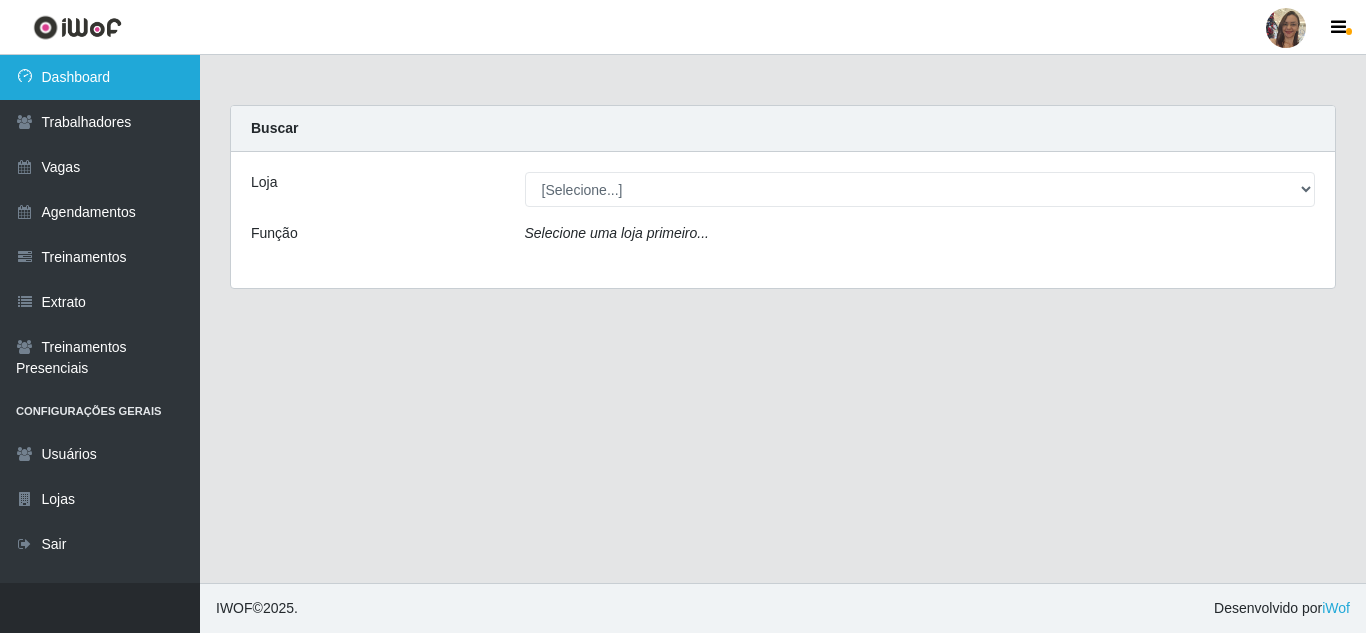 click on "Dashboard" at bounding box center (100, 77) 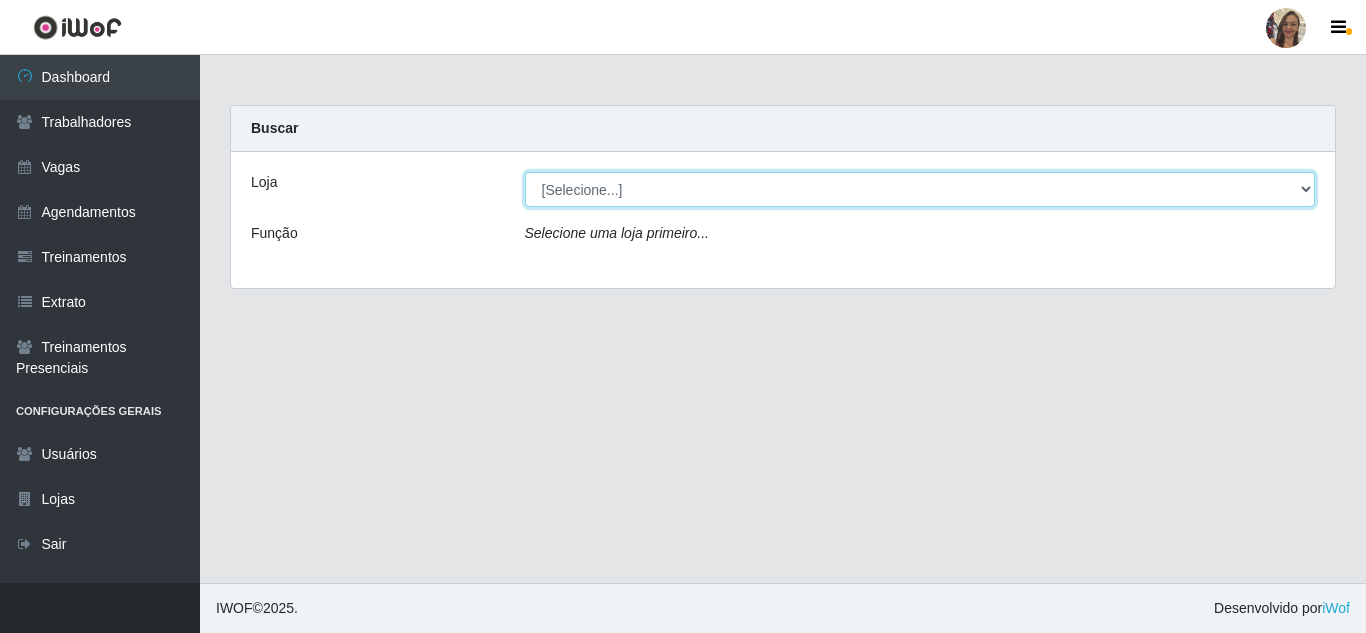 click on "[Selecione...] Supermercado Sao Francisco - Amarante" at bounding box center (920, 189) 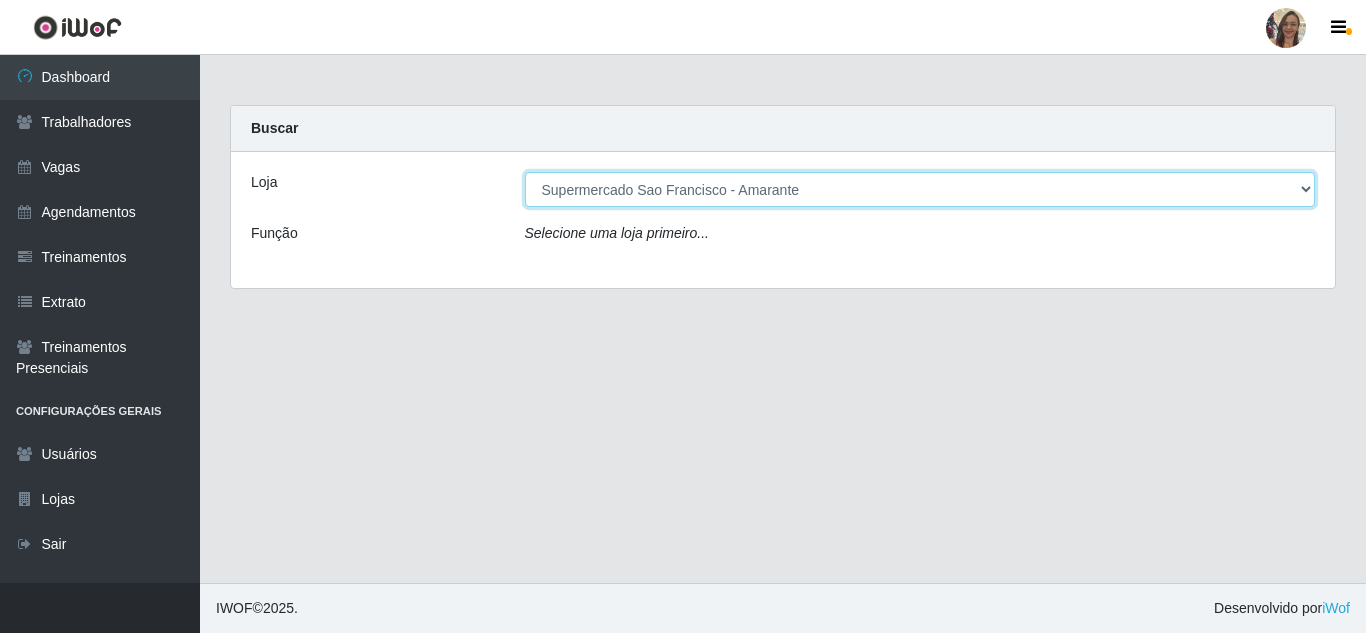 click on "[Selecione...] Supermercado Sao Francisco - Amarante" at bounding box center [920, 189] 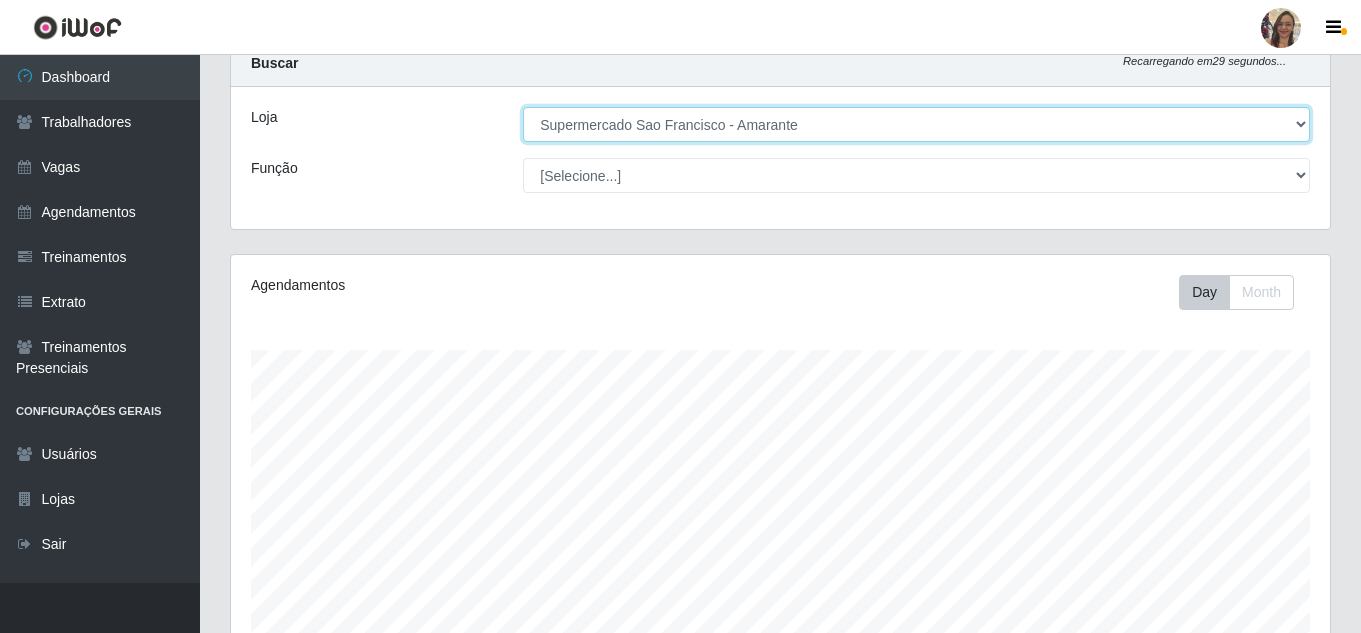 scroll, scrollTop: 100, scrollLeft: 0, axis: vertical 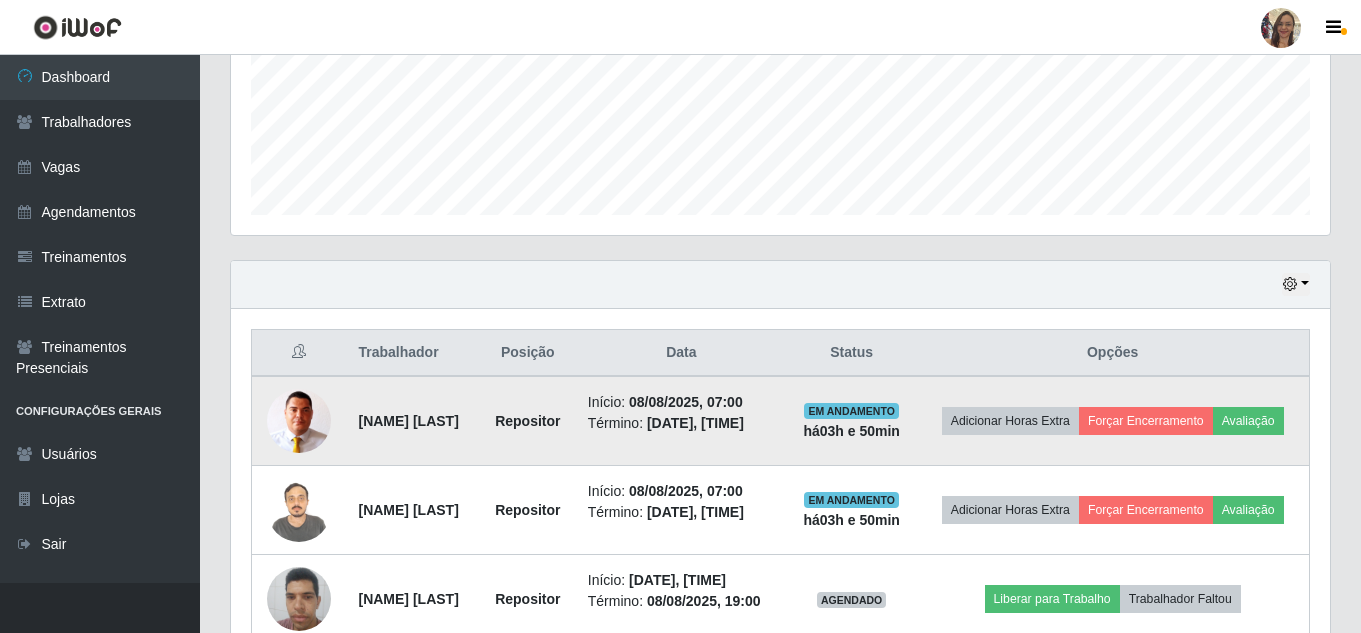 drag, startPoint x: 491, startPoint y: 429, endPoint x: 349, endPoint y: 433, distance: 142.05632 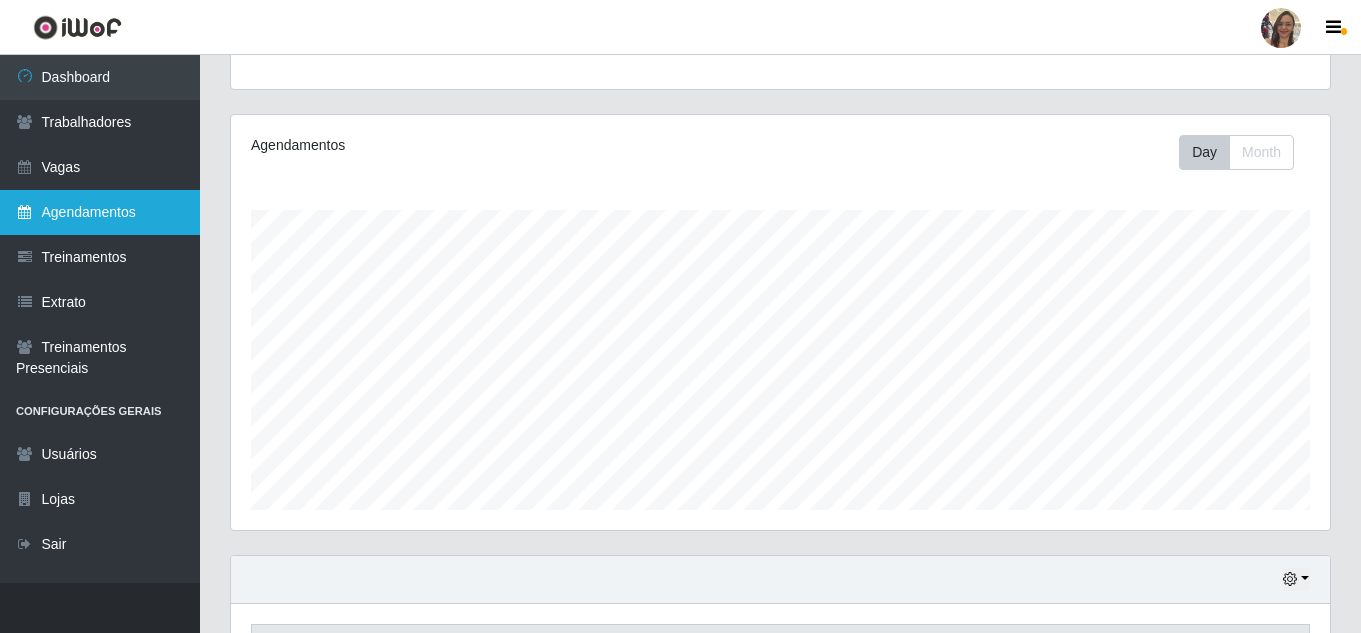scroll, scrollTop: 0, scrollLeft: 0, axis: both 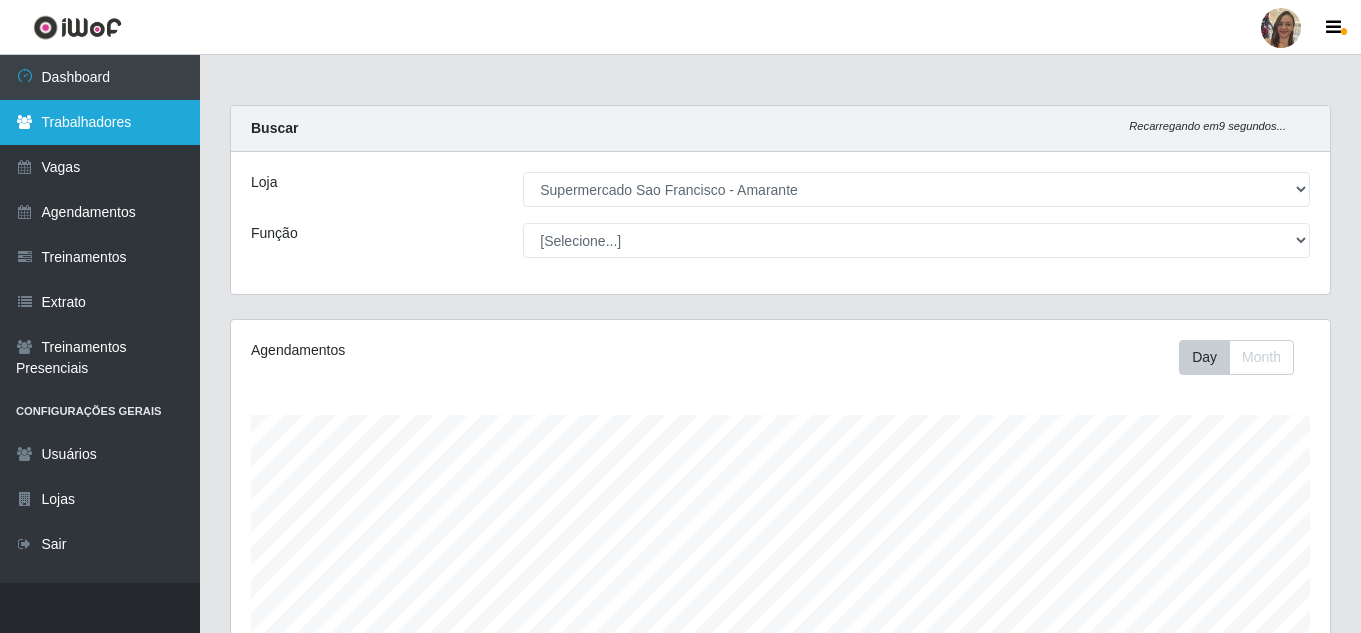 click on "Trabalhadores" at bounding box center (100, 122) 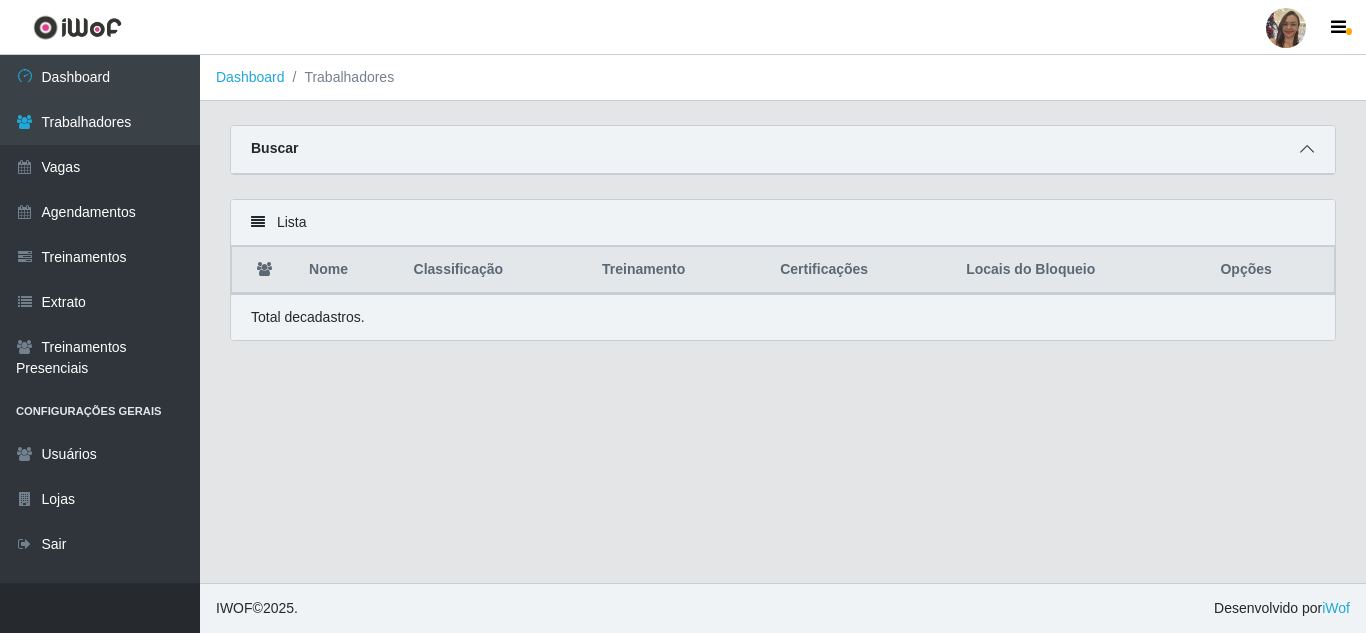 click at bounding box center [1307, 149] 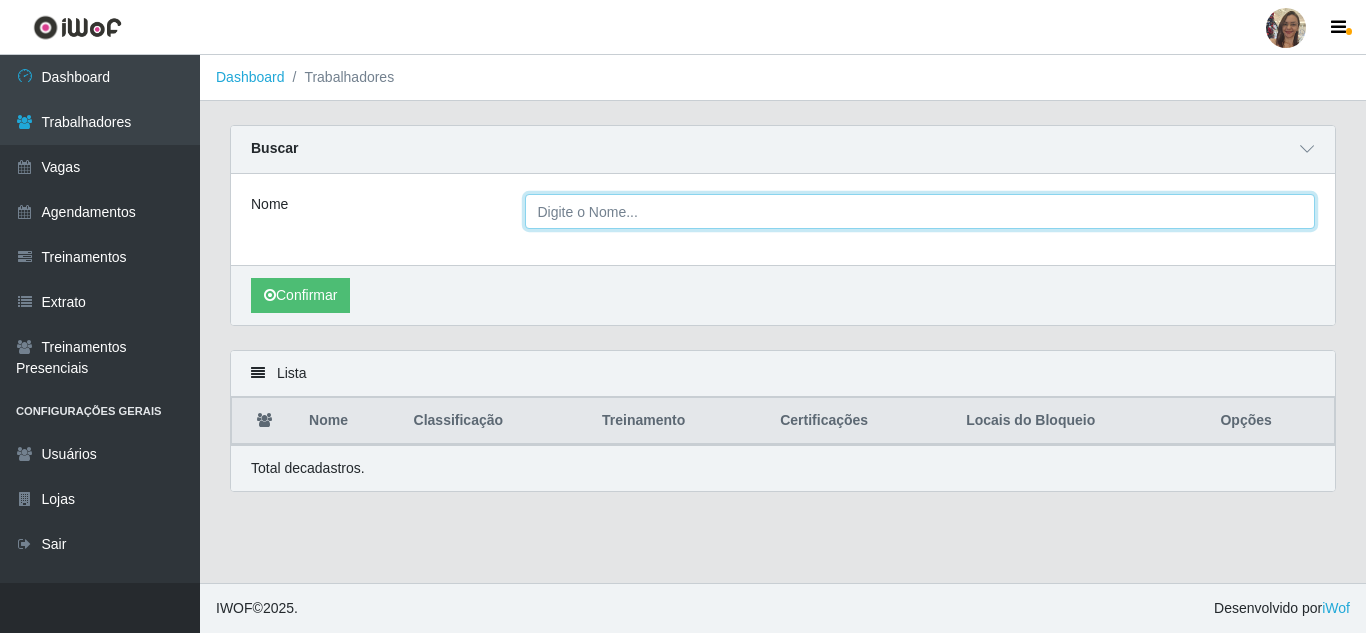 click on "Nome" at bounding box center (920, 211) 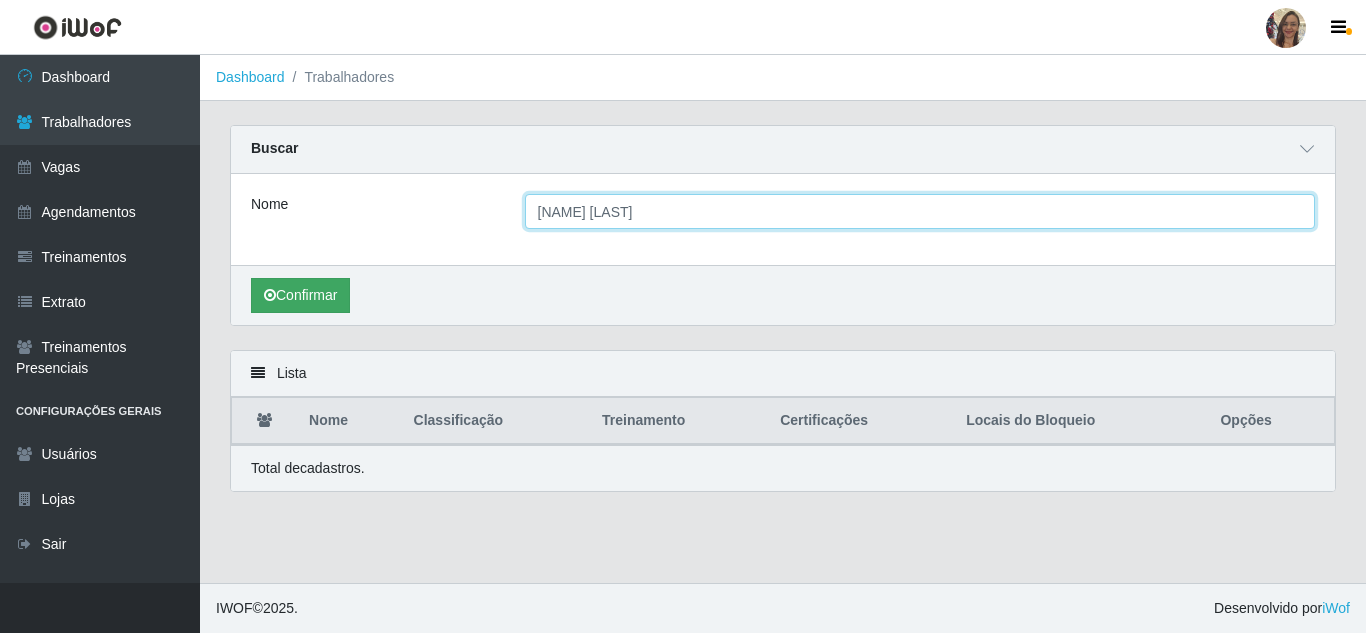 type on "[NAME] [LAST]" 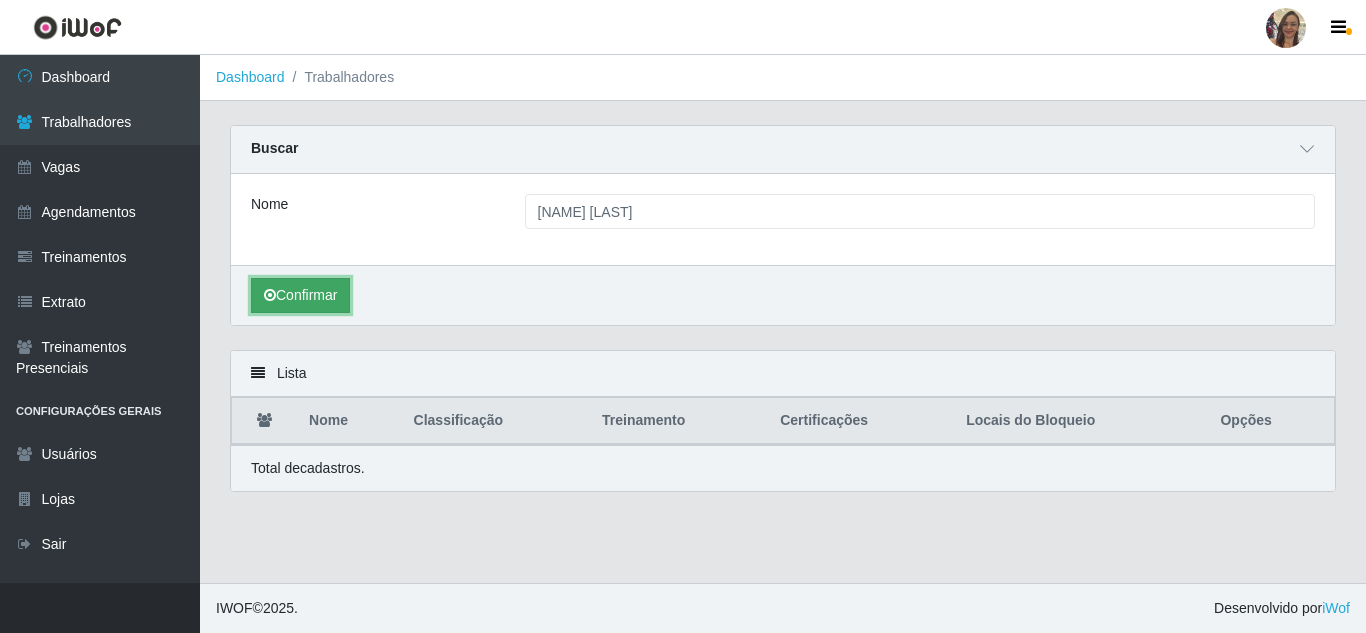 click at bounding box center [270, 295] 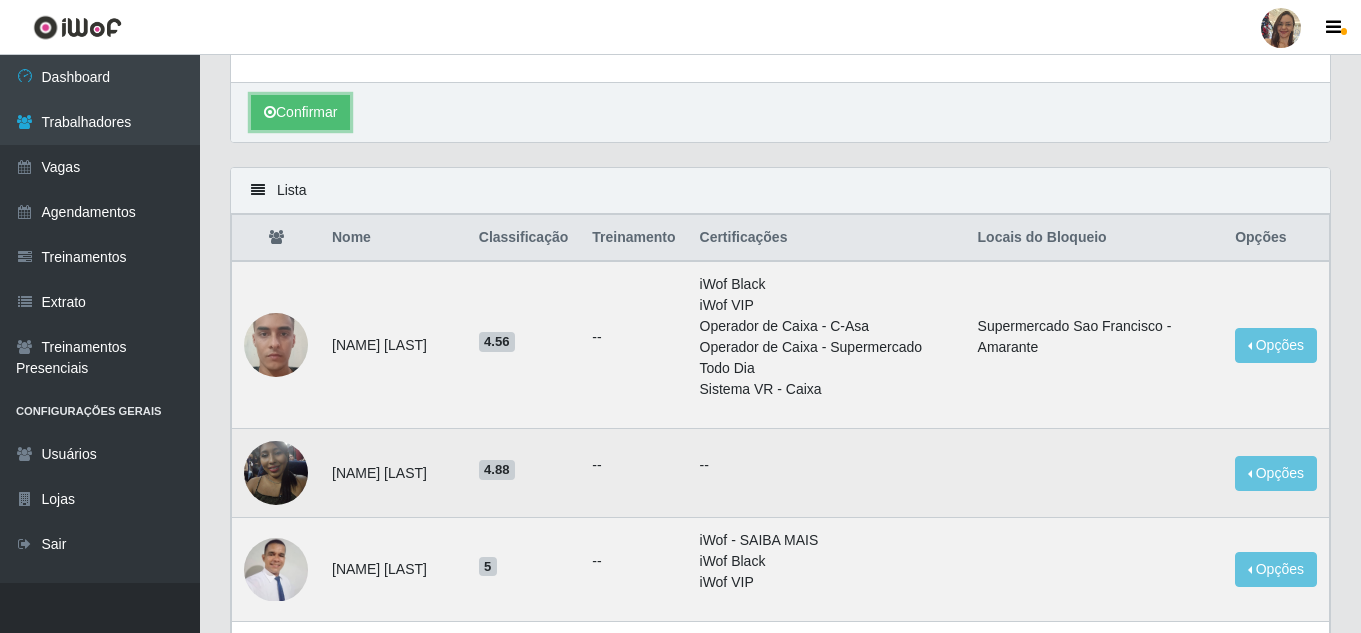 scroll, scrollTop: 200, scrollLeft: 0, axis: vertical 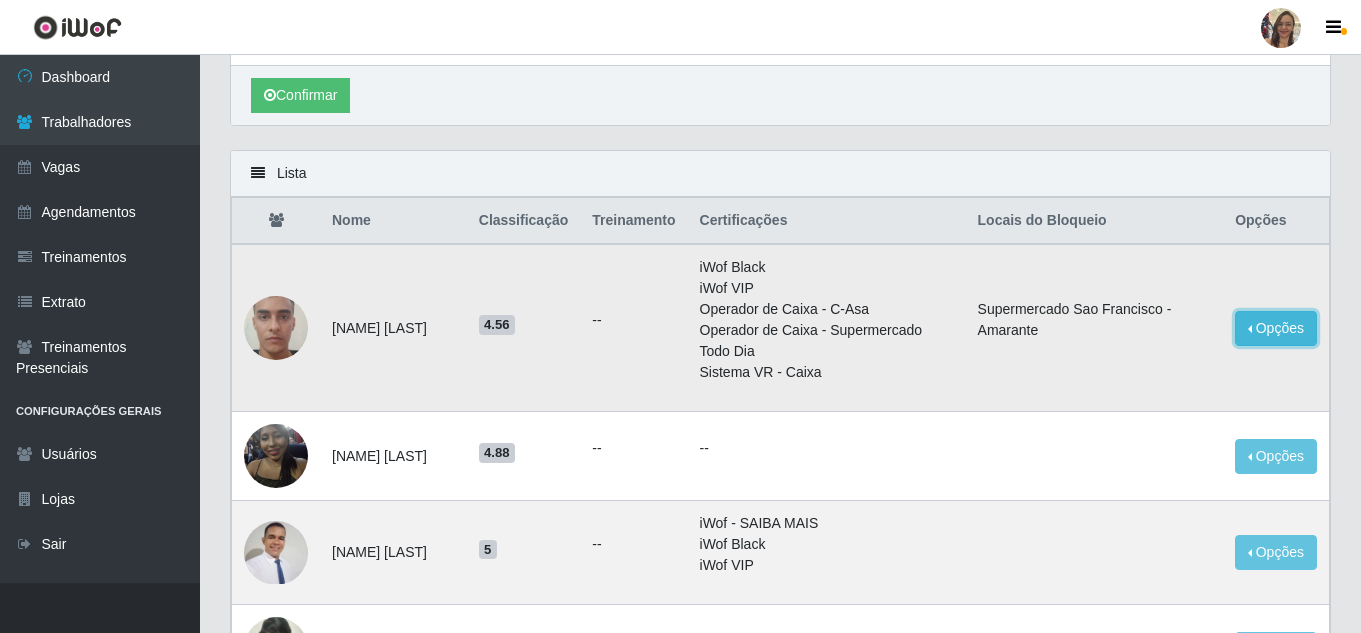 click on "Opções" at bounding box center (1276, 328) 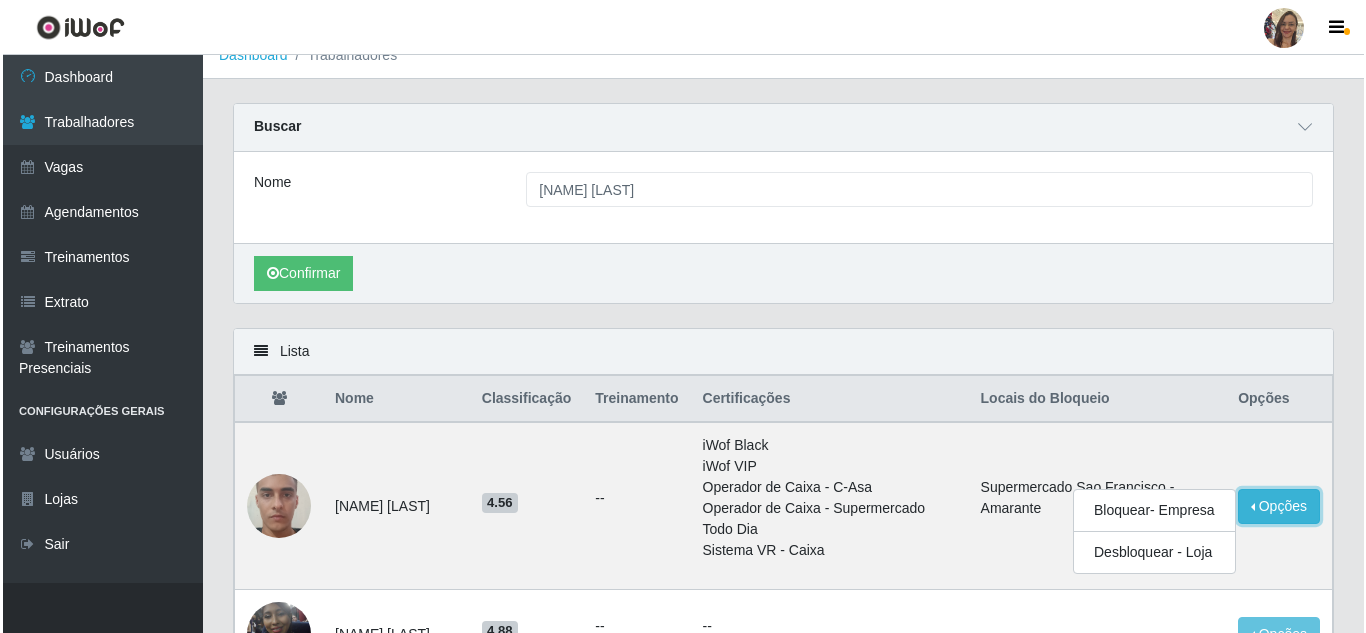 scroll, scrollTop: 0, scrollLeft: 0, axis: both 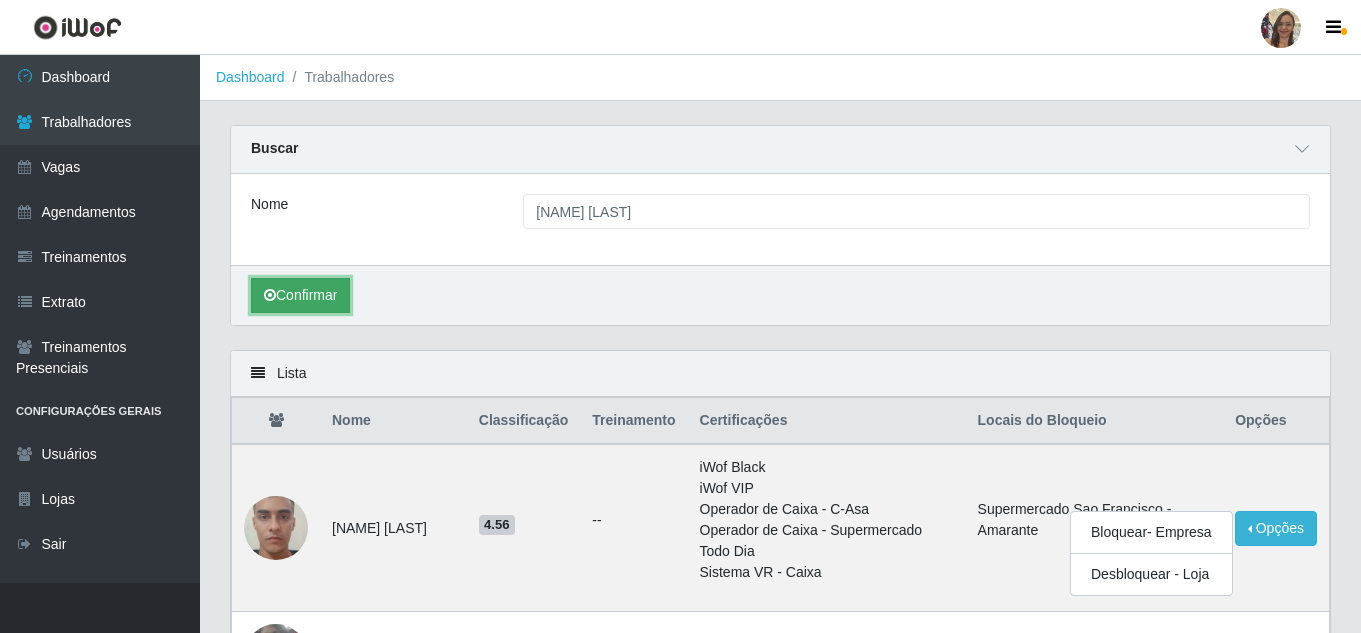 click at bounding box center [270, 295] 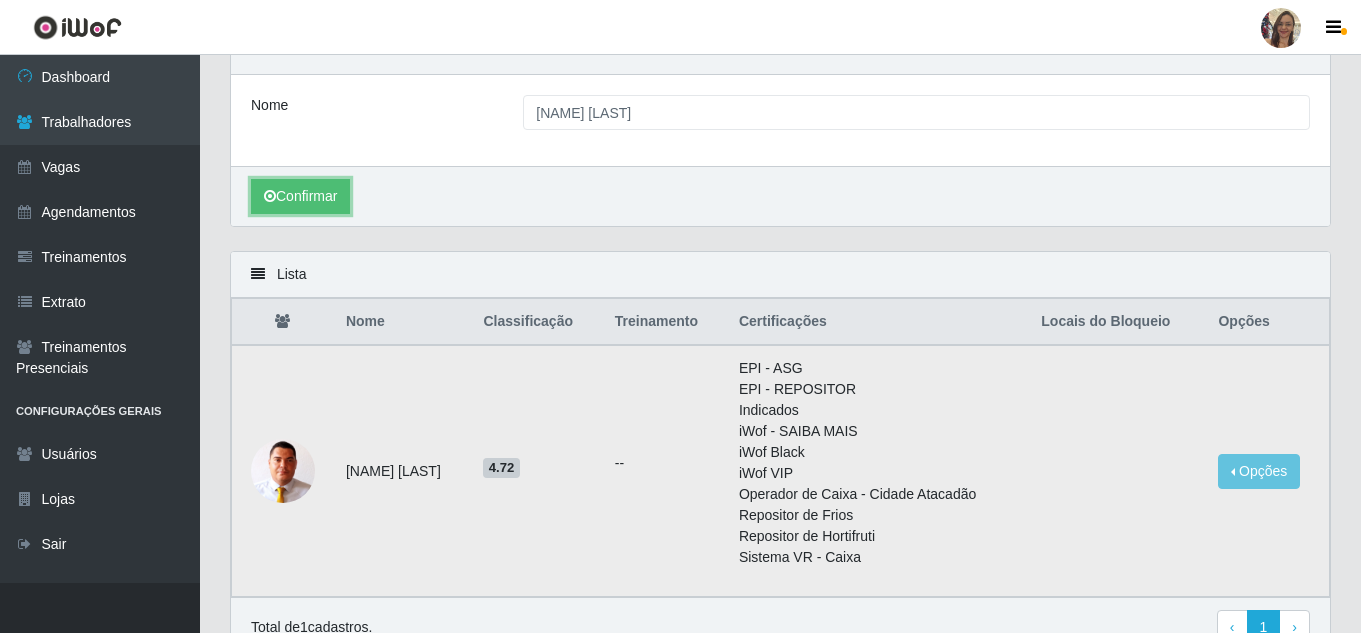 scroll, scrollTop: 100, scrollLeft: 0, axis: vertical 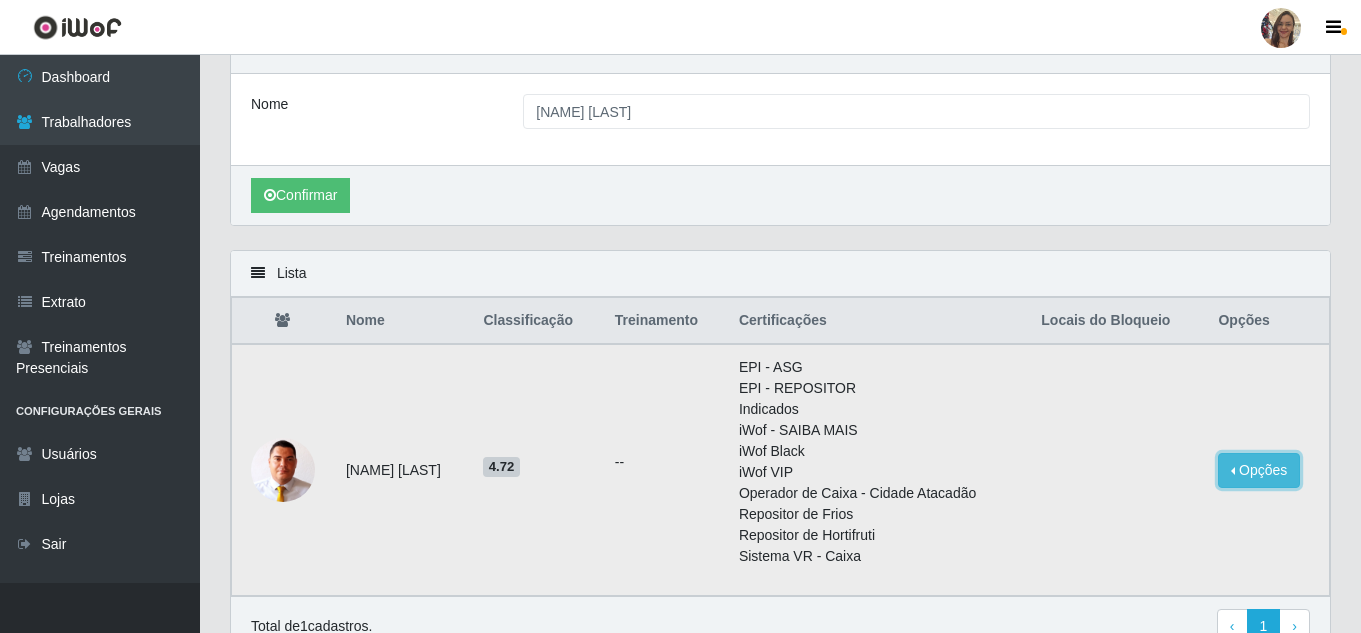 click on "Opções" at bounding box center [1259, 470] 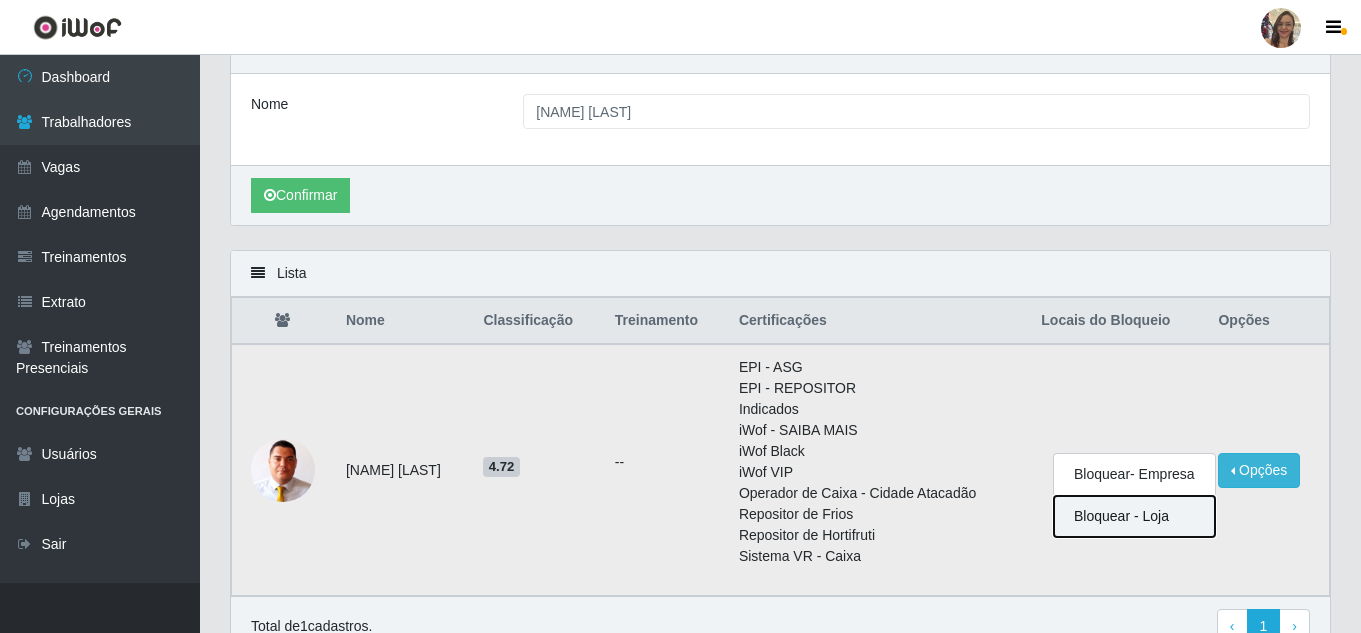 click on "Bloquear   - Loja" at bounding box center [1134, 516] 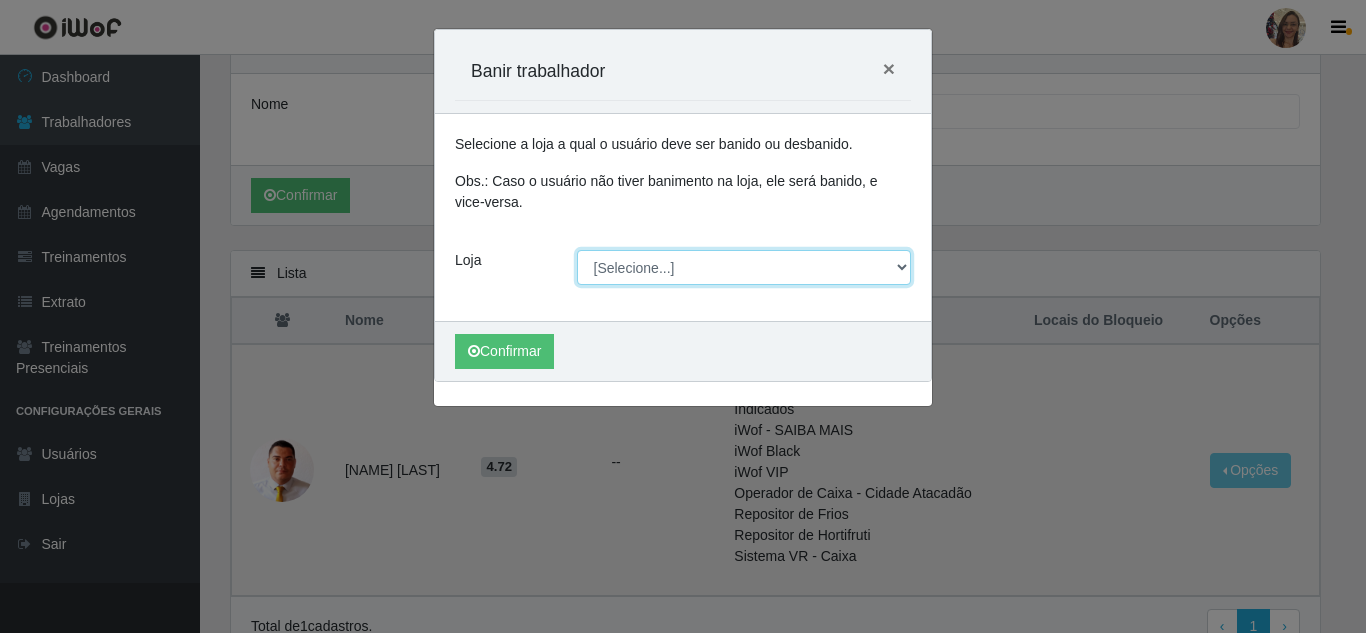 click on "[Selecione...] Supermercado Sao Francisco - Amarante" at bounding box center [744, 267] 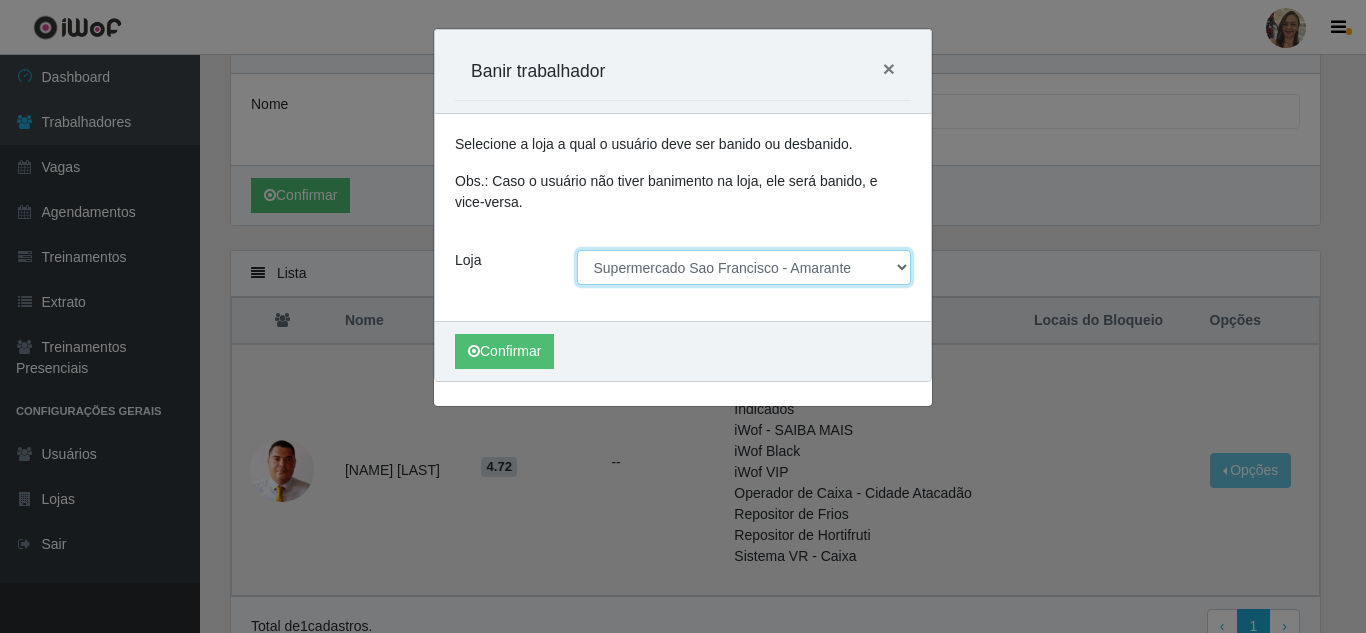 click on "[Selecione...] Supermercado Sao Francisco - Amarante" at bounding box center (744, 267) 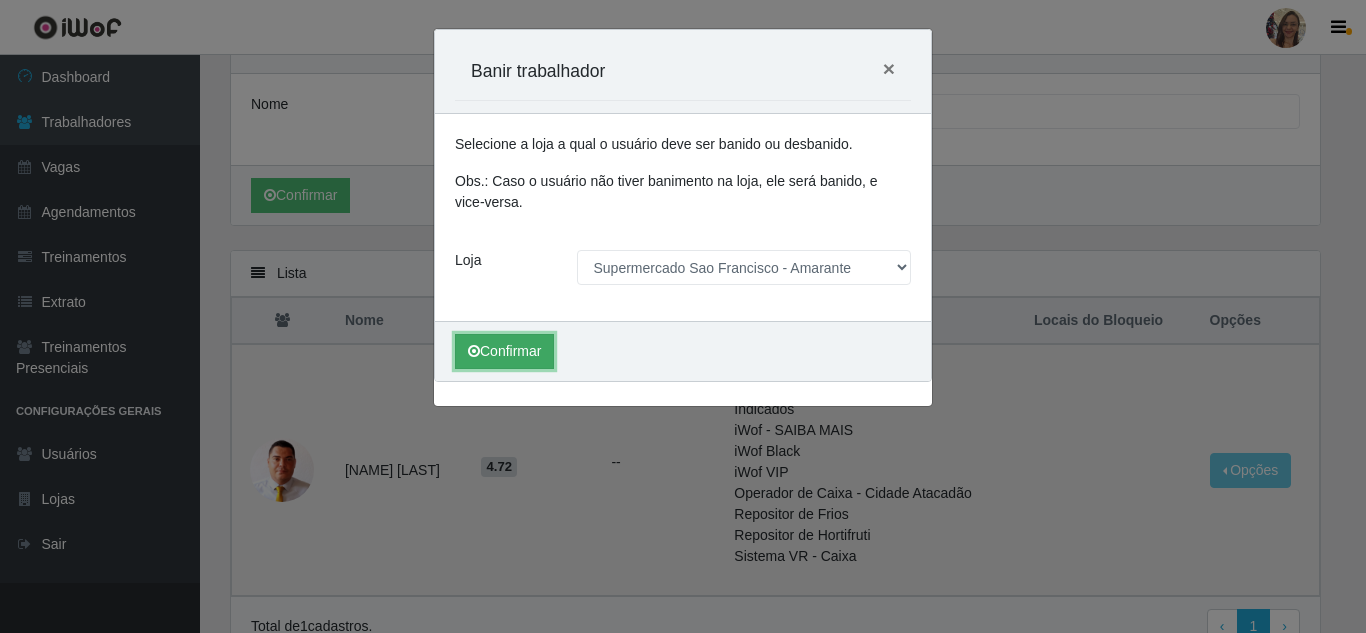 click at bounding box center (474, 351) 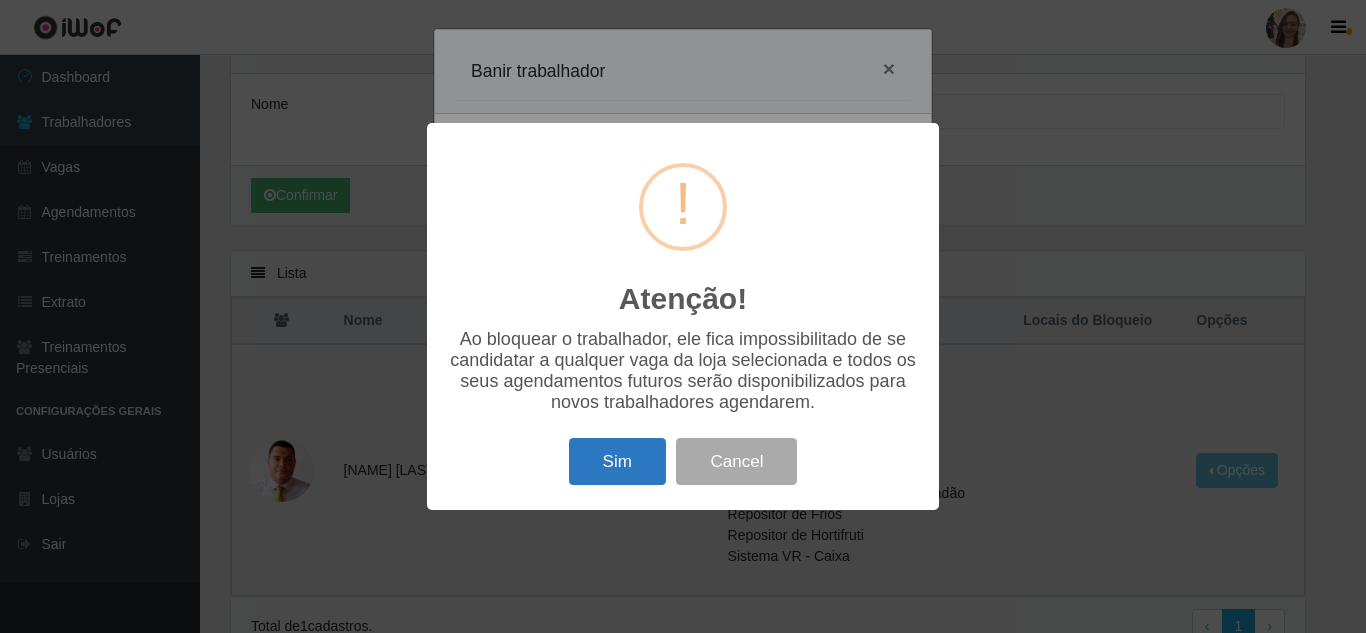 click on "Sim" at bounding box center (617, 461) 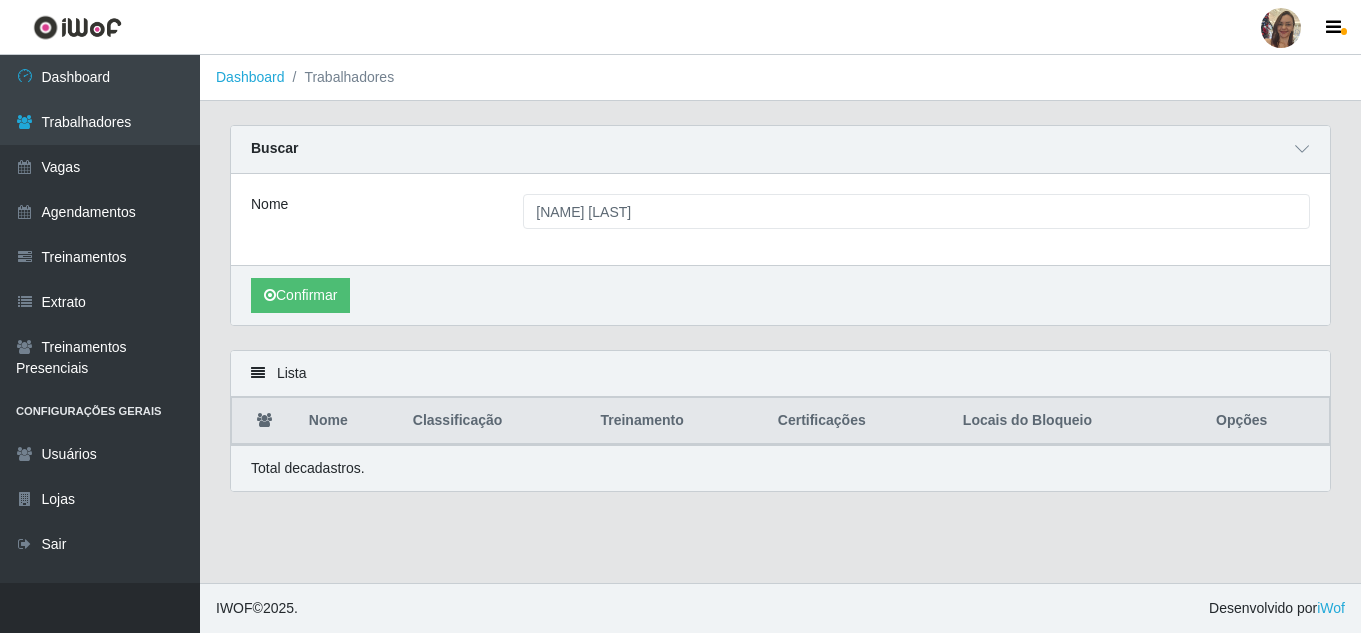scroll, scrollTop: 0, scrollLeft: 0, axis: both 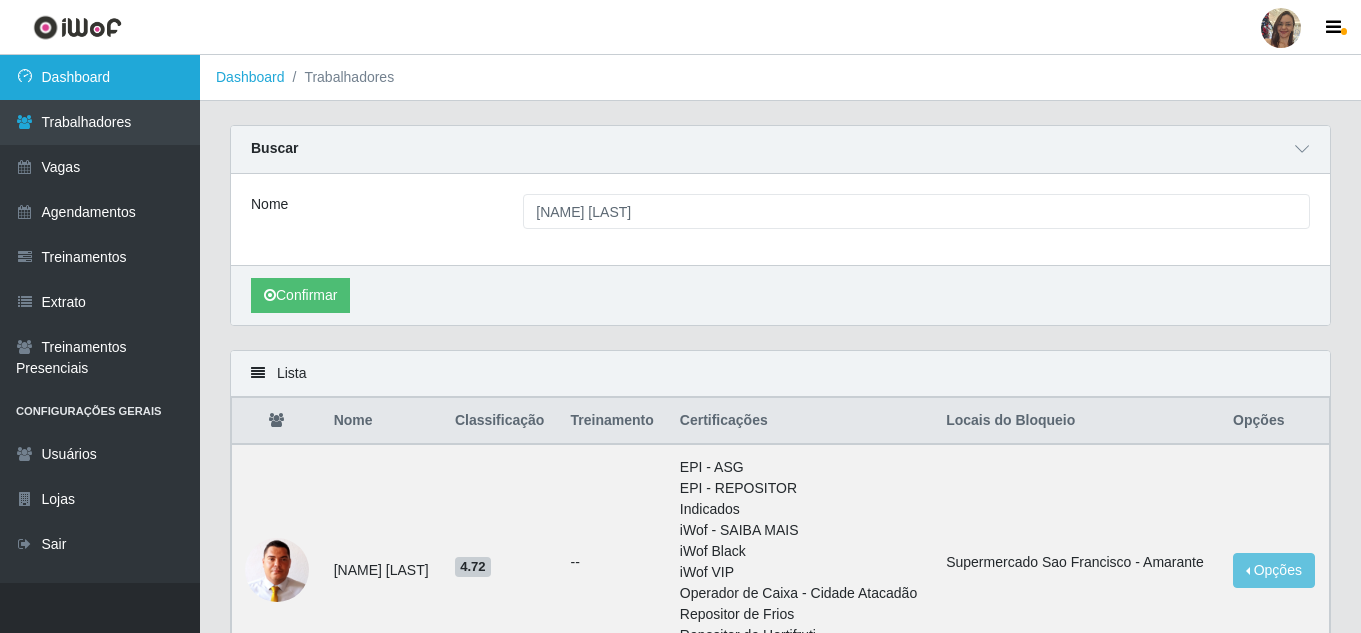 click on "Dashboard" at bounding box center (100, 77) 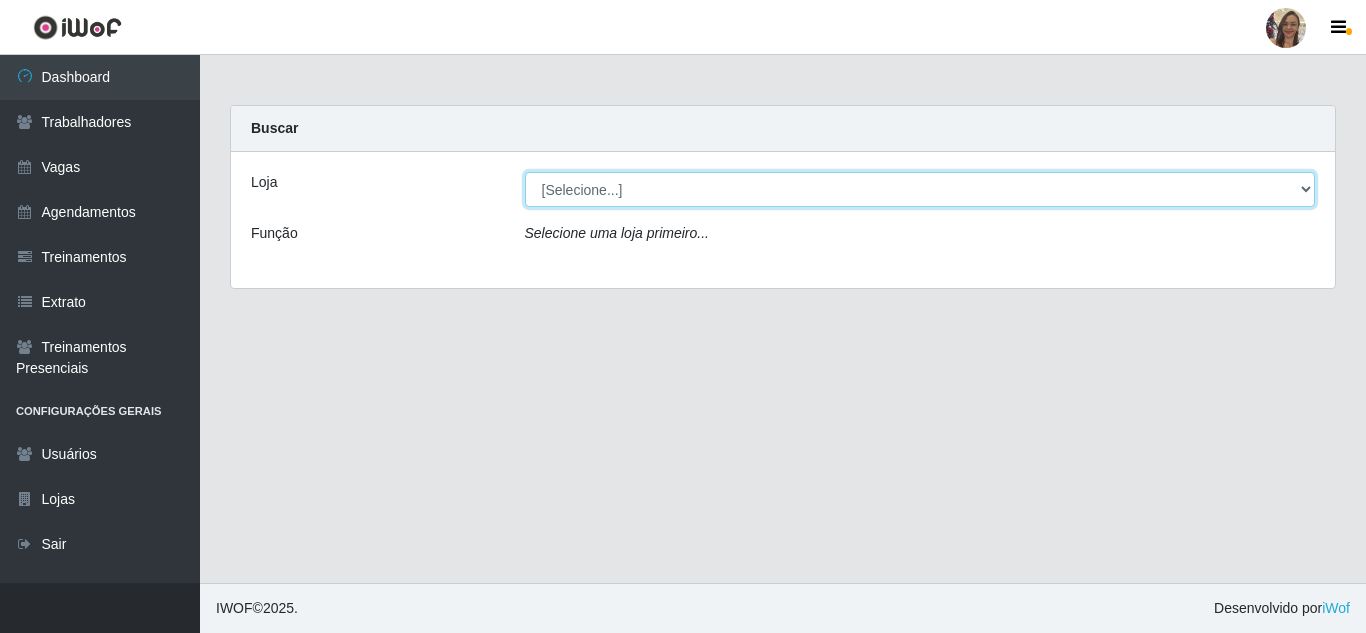 click on "[Selecione...] Supermercado Sao Francisco - Amarante" at bounding box center (920, 189) 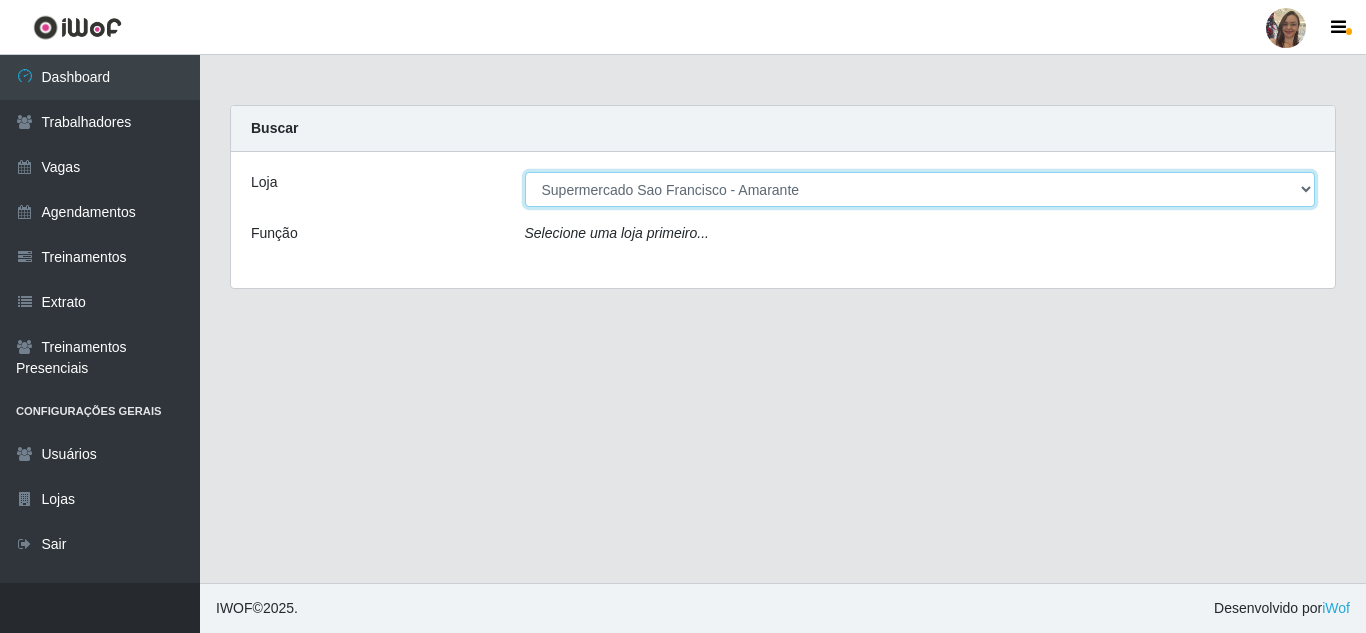click on "[Selecione...] Supermercado Sao Francisco - Amarante" at bounding box center (920, 189) 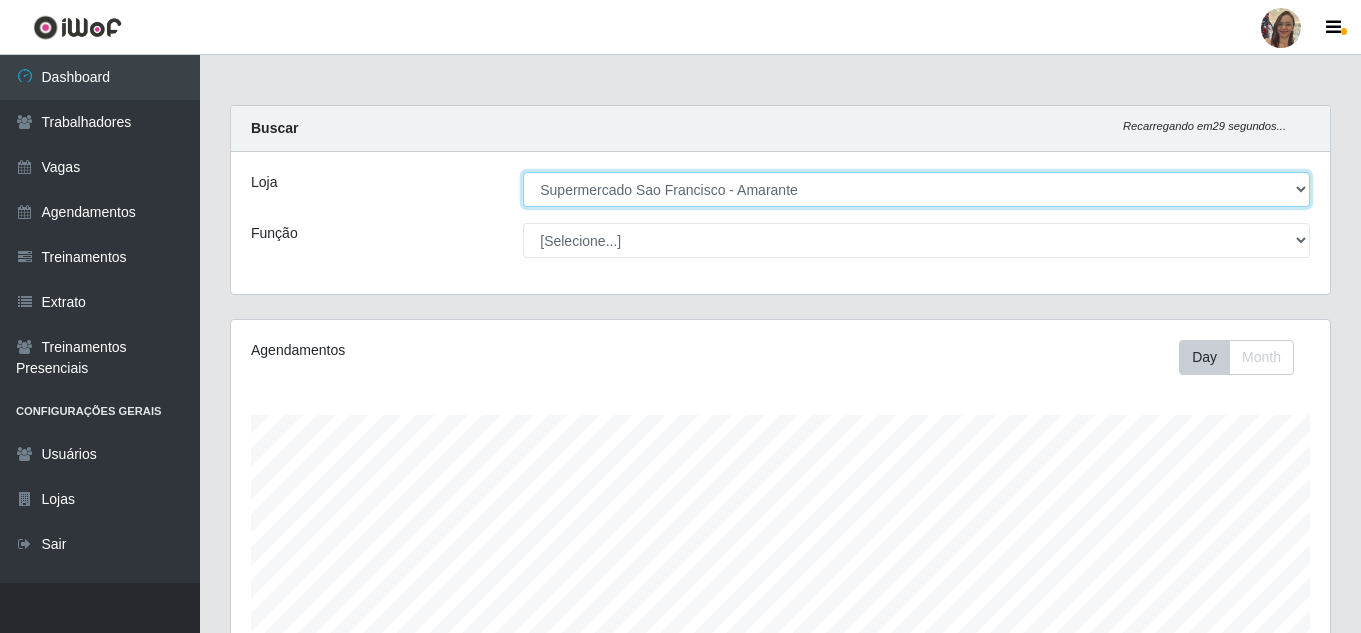 scroll, scrollTop: 999585, scrollLeft: 998901, axis: both 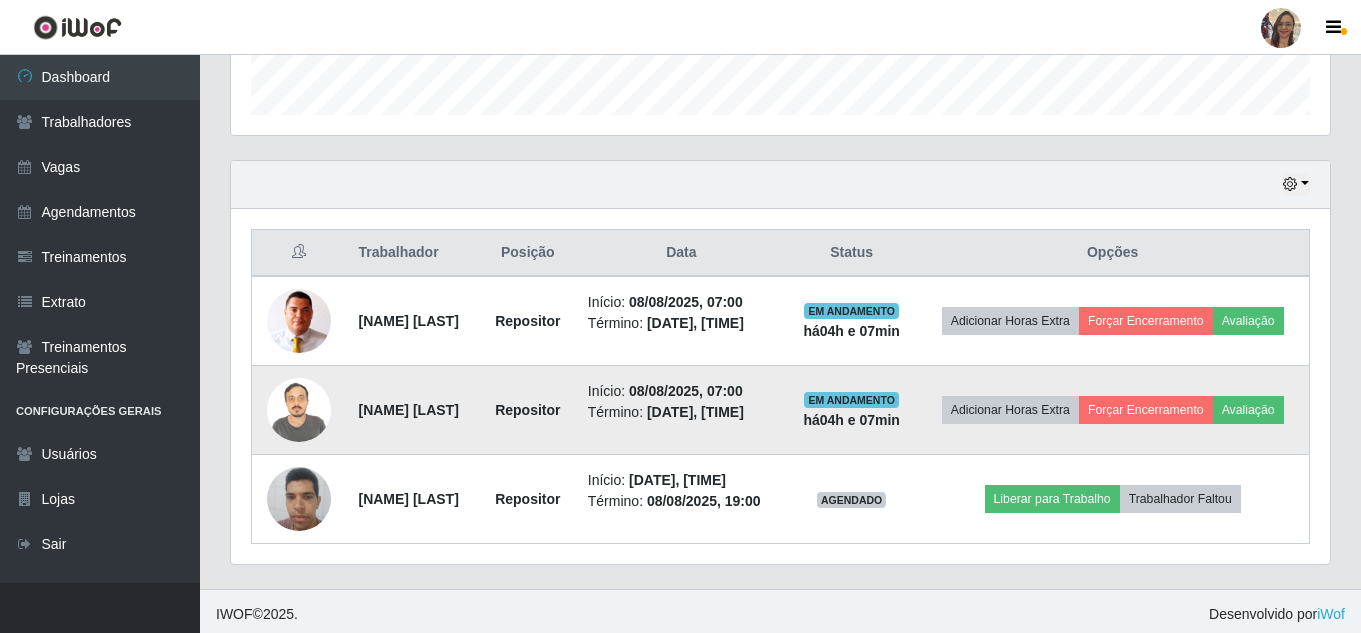 drag, startPoint x: 517, startPoint y: 436, endPoint x: 387, endPoint y: 436, distance: 130 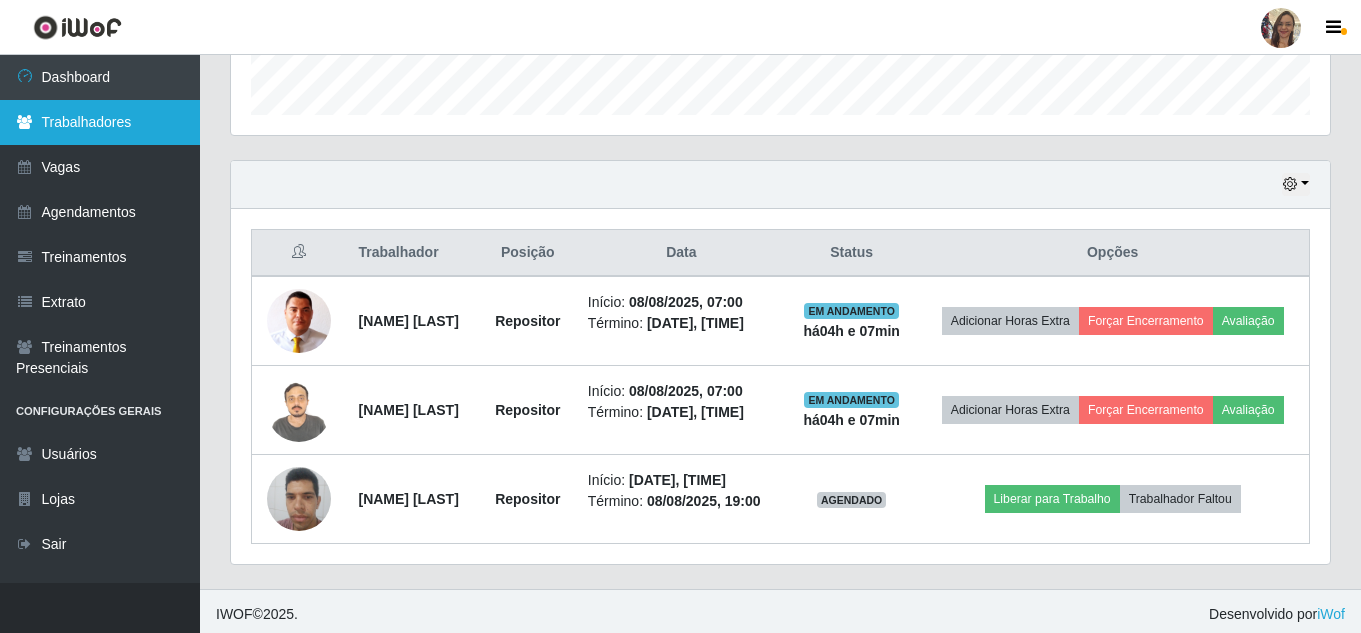 click on "Trabalhadores" at bounding box center (100, 122) 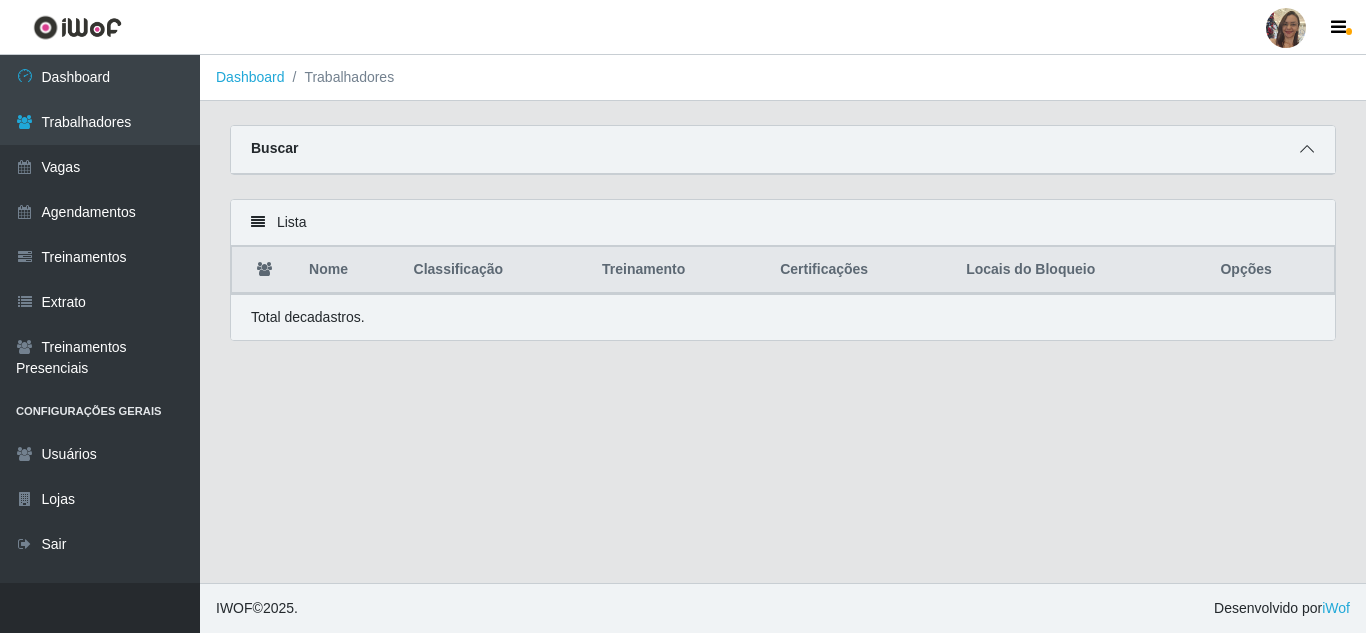 click at bounding box center (1307, 149) 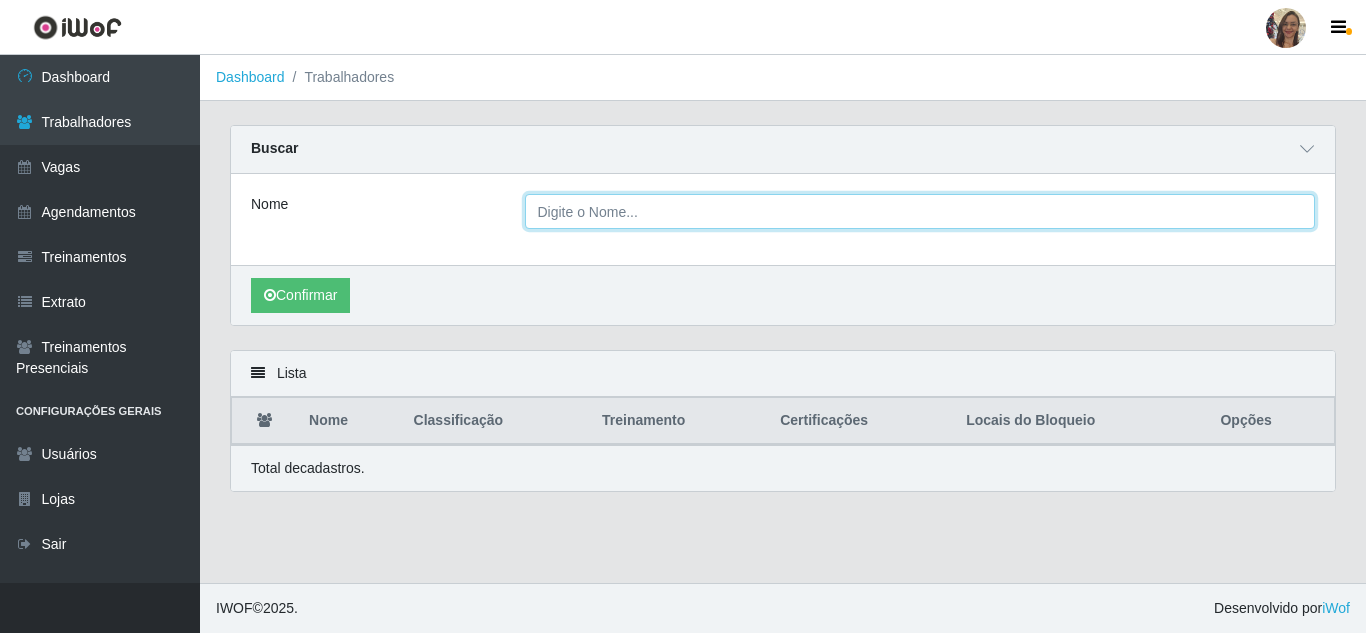 click on "Nome" at bounding box center [920, 211] 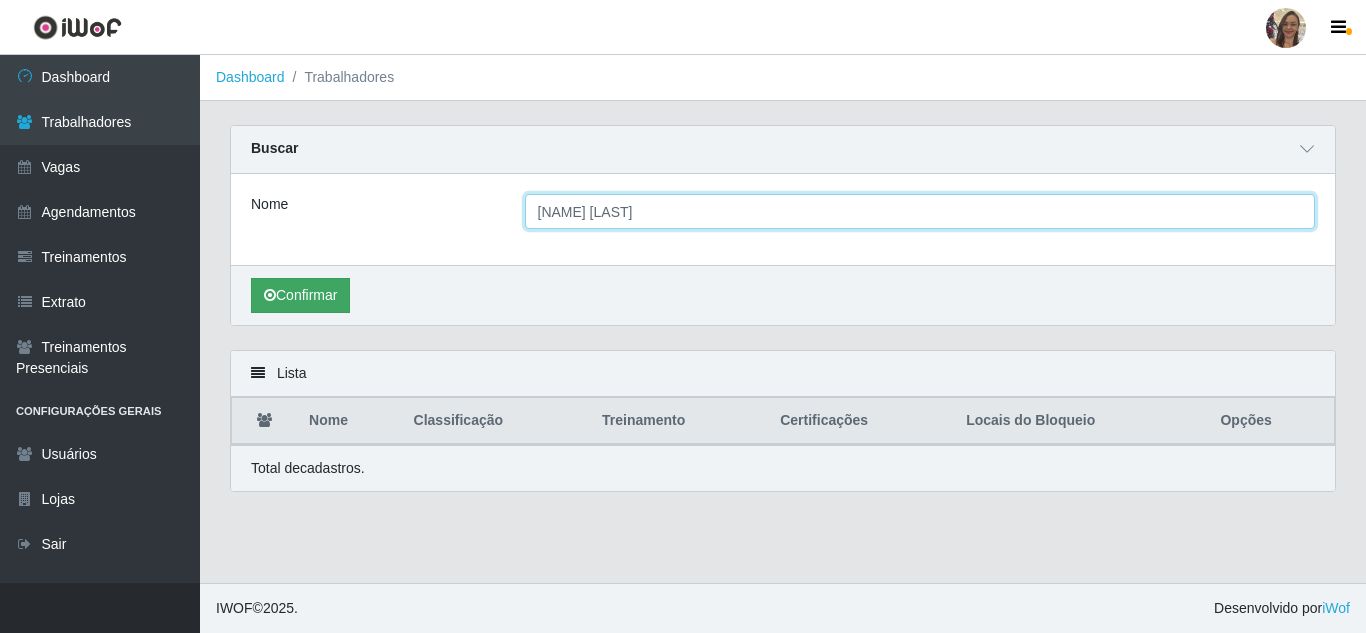 type on "[NAME] [LAST]" 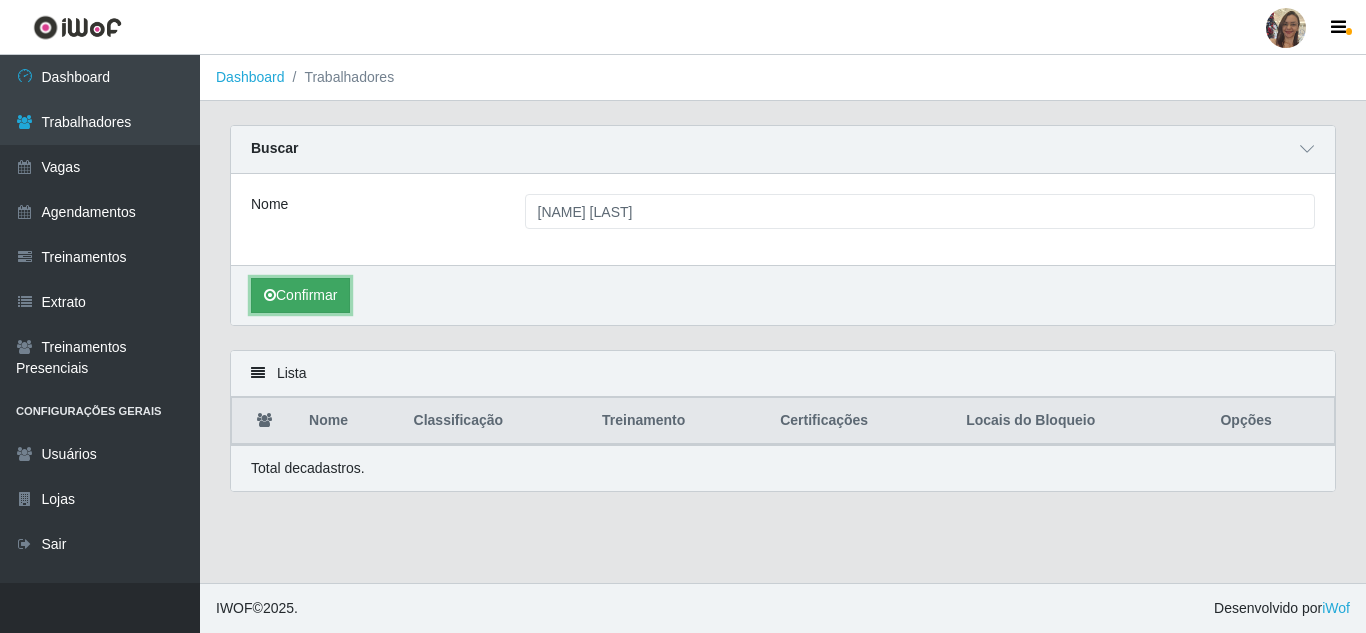 click at bounding box center [270, 295] 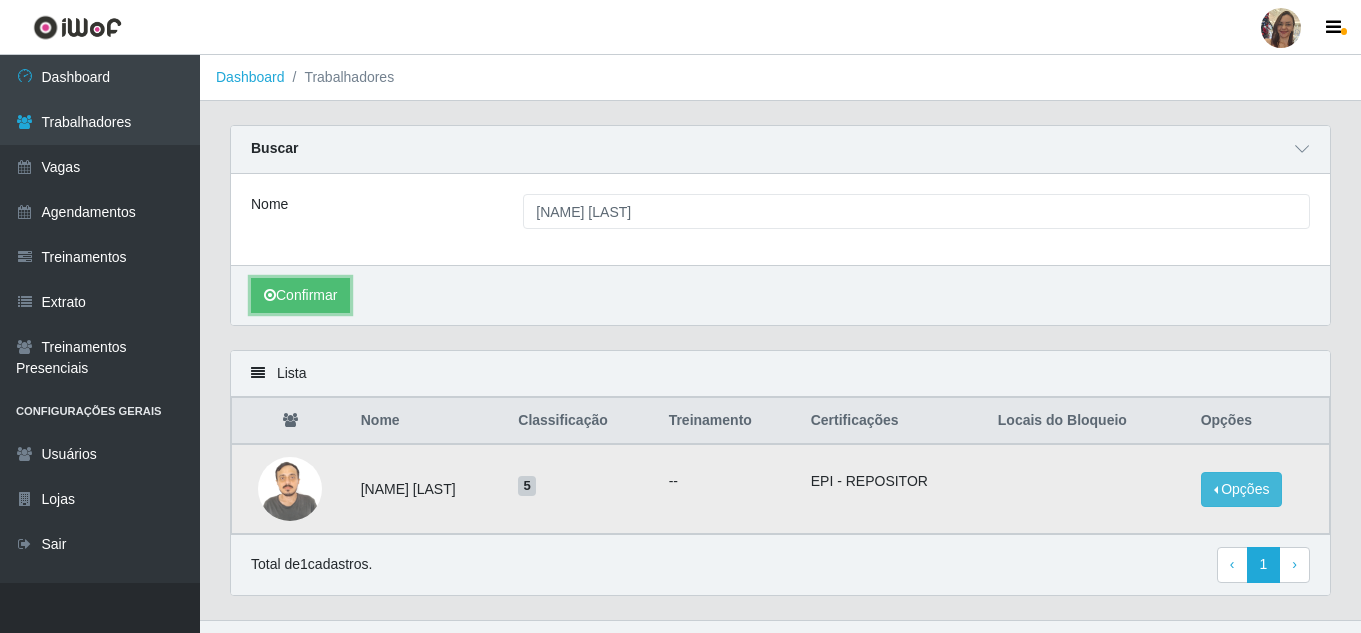 scroll, scrollTop: 38, scrollLeft: 0, axis: vertical 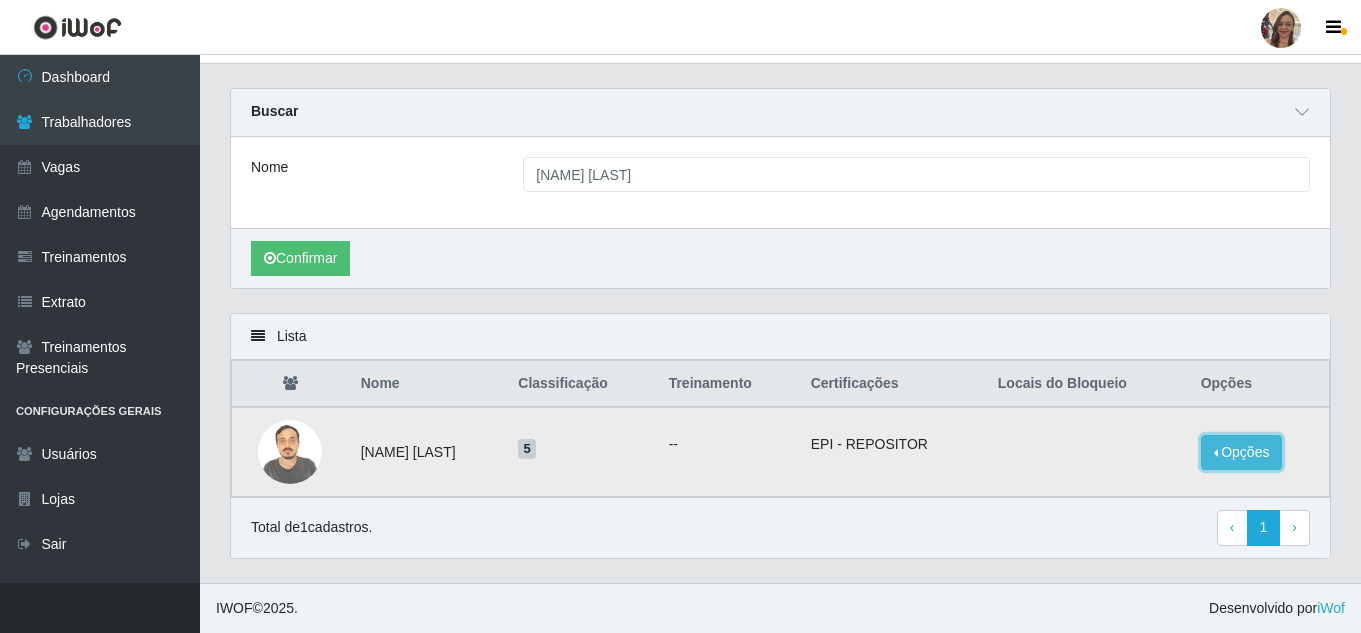 click on "Opções" at bounding box center (1242, 452) 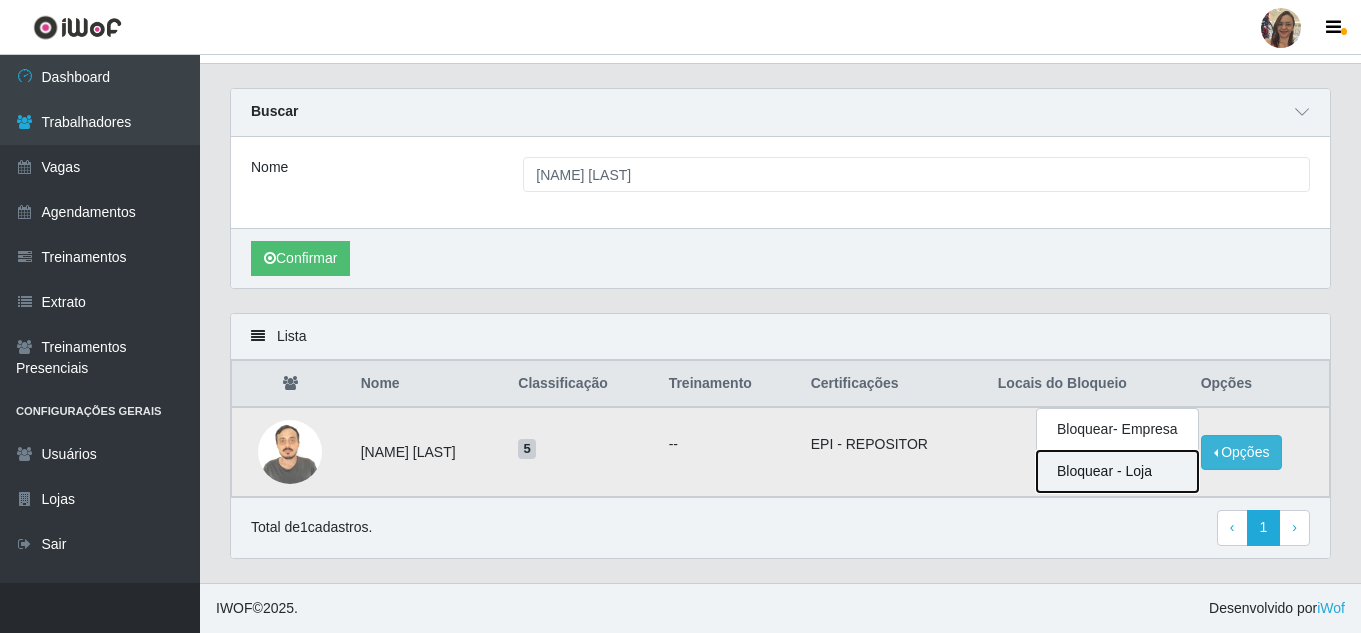 click on "Bloquear   - Loja" at bounding box center (1117, 471) 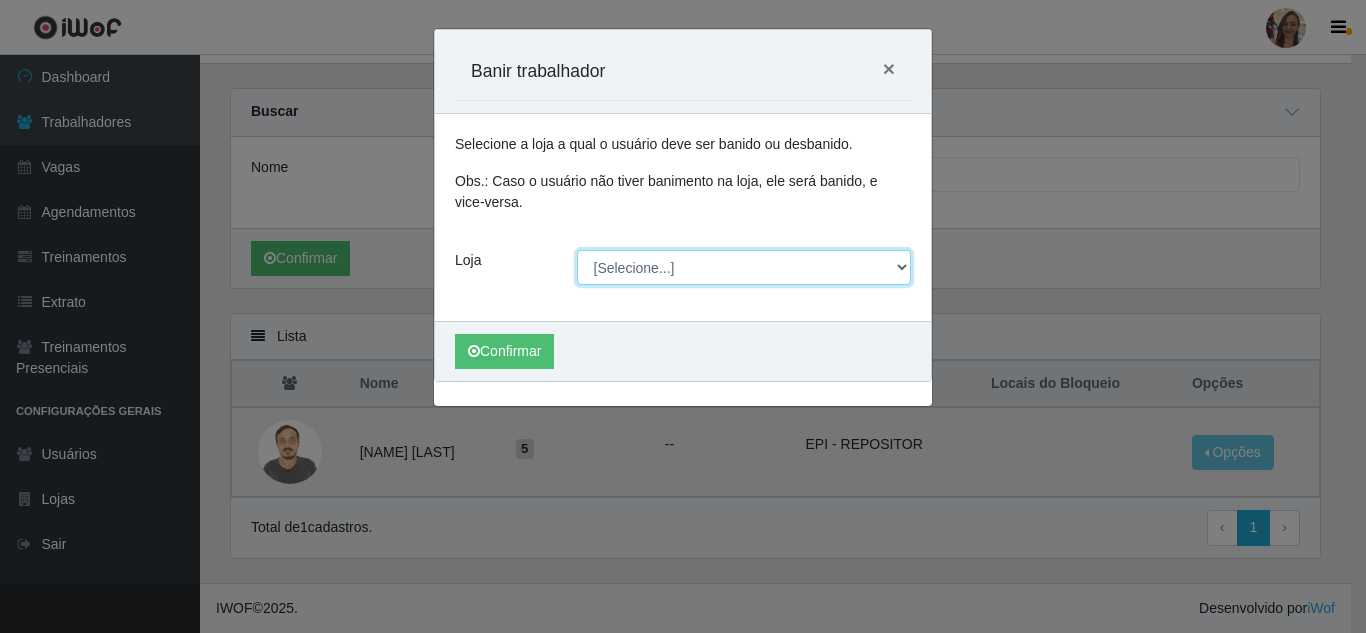 click on "[Selecione...] Supermercado Sao Francisco - Amarante" at bounding box center [744, 267] 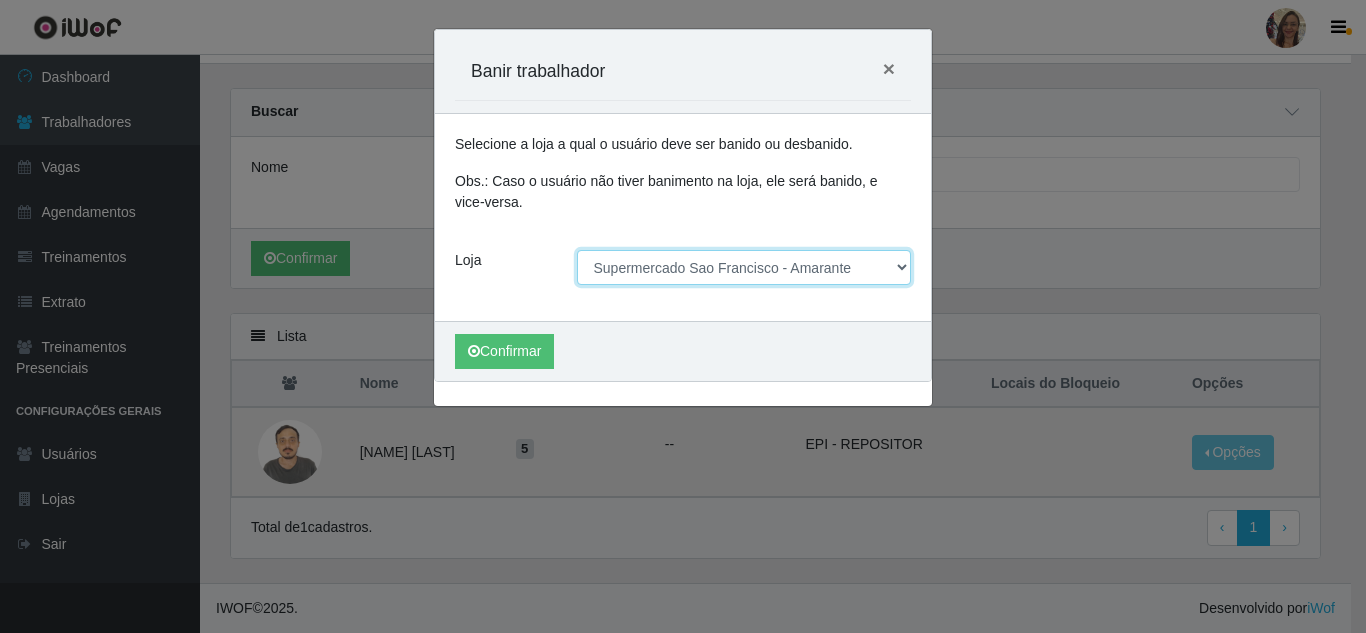 click on "[Selecione...] Supermercado Sao Francisco - Amarante" at bounding box center [744, 267] 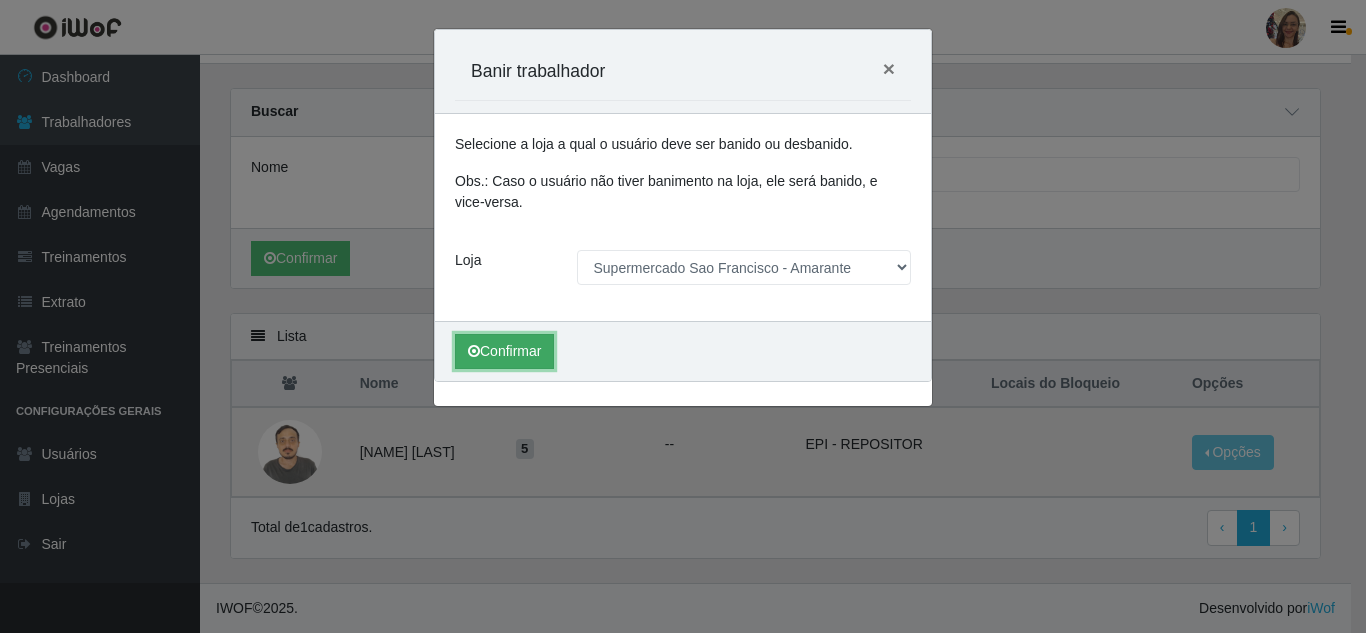 click at bounding box center (474, 351) 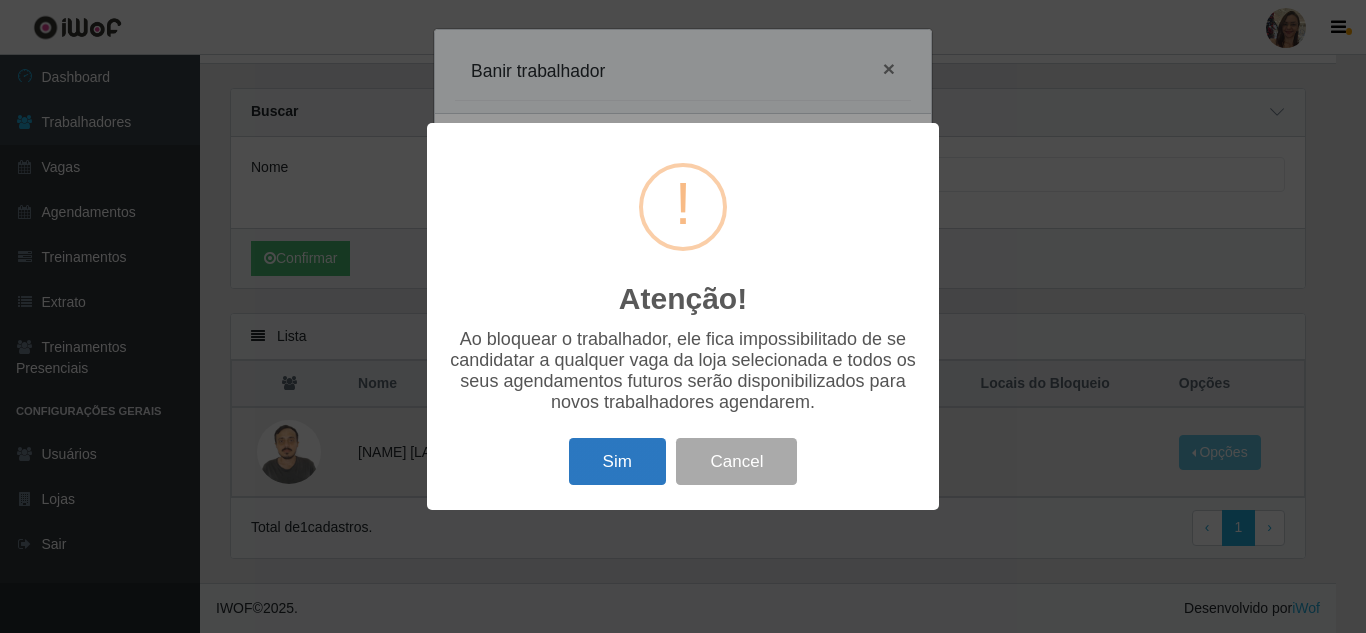 click on "Sim" at bounding box center [617, 461] 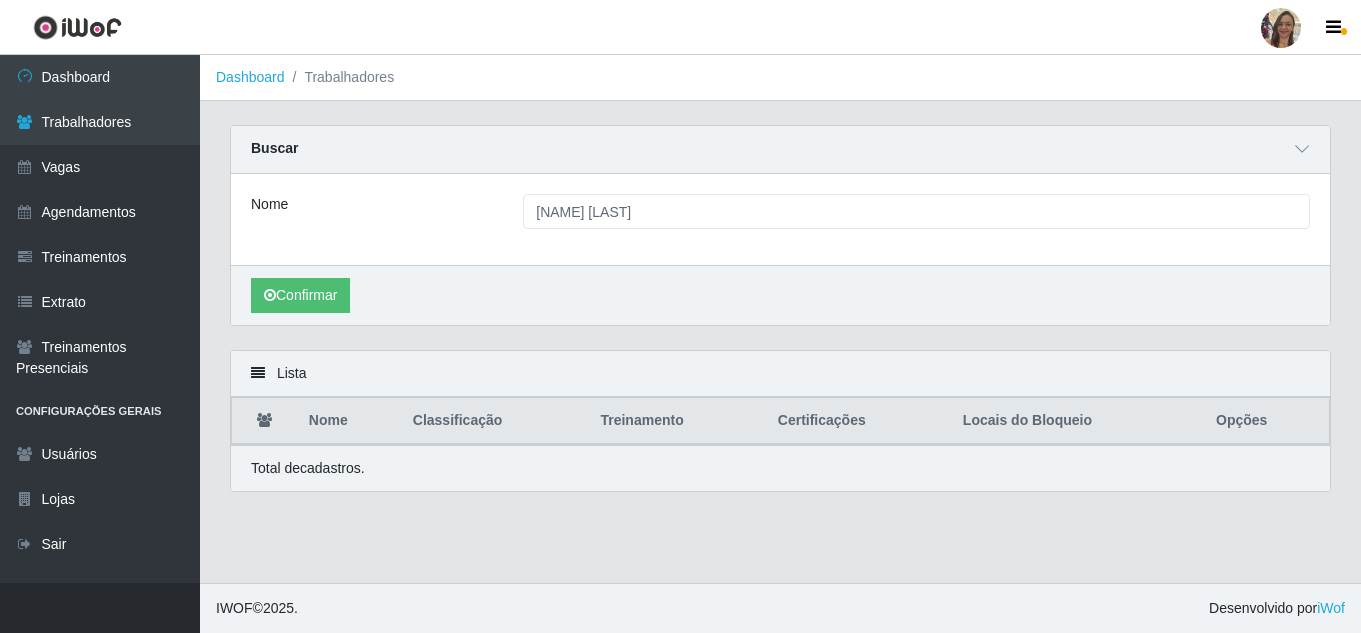 scroll, scrollTop: 0, scrollLeft: 0, axis: both 